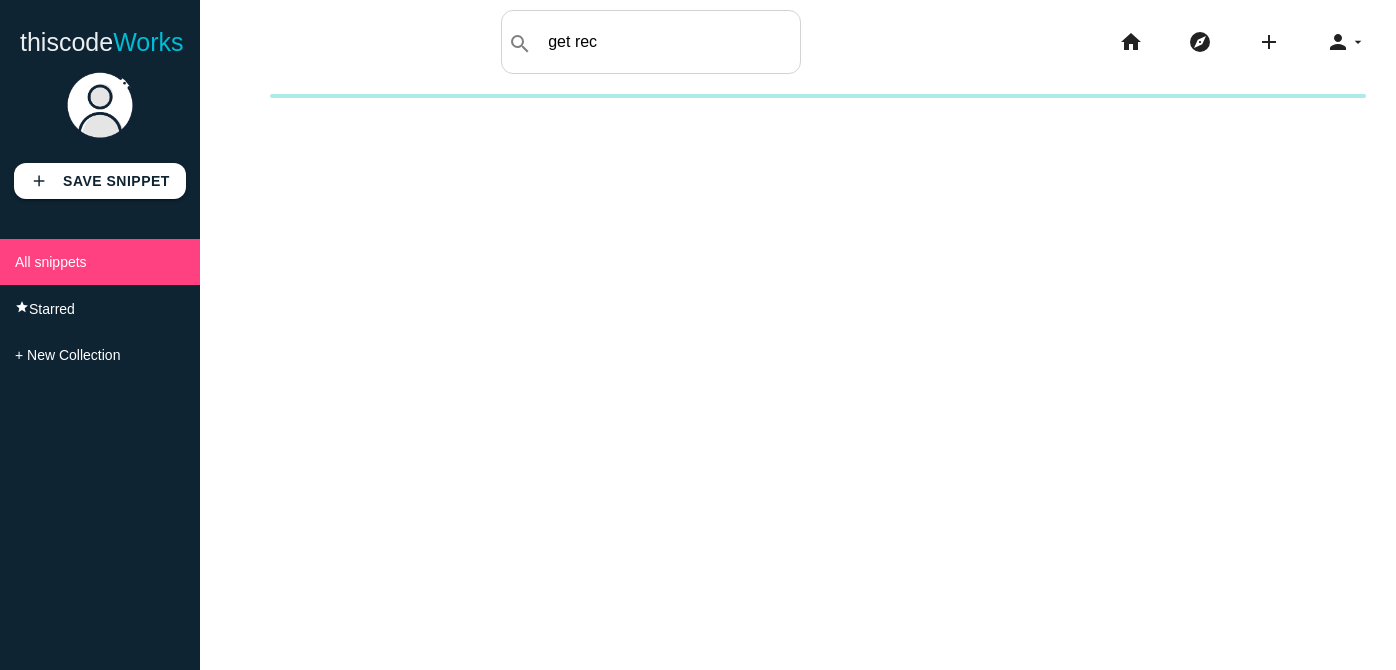 scroll, scrollTop: 0, scrollLeft: 0, axis: both 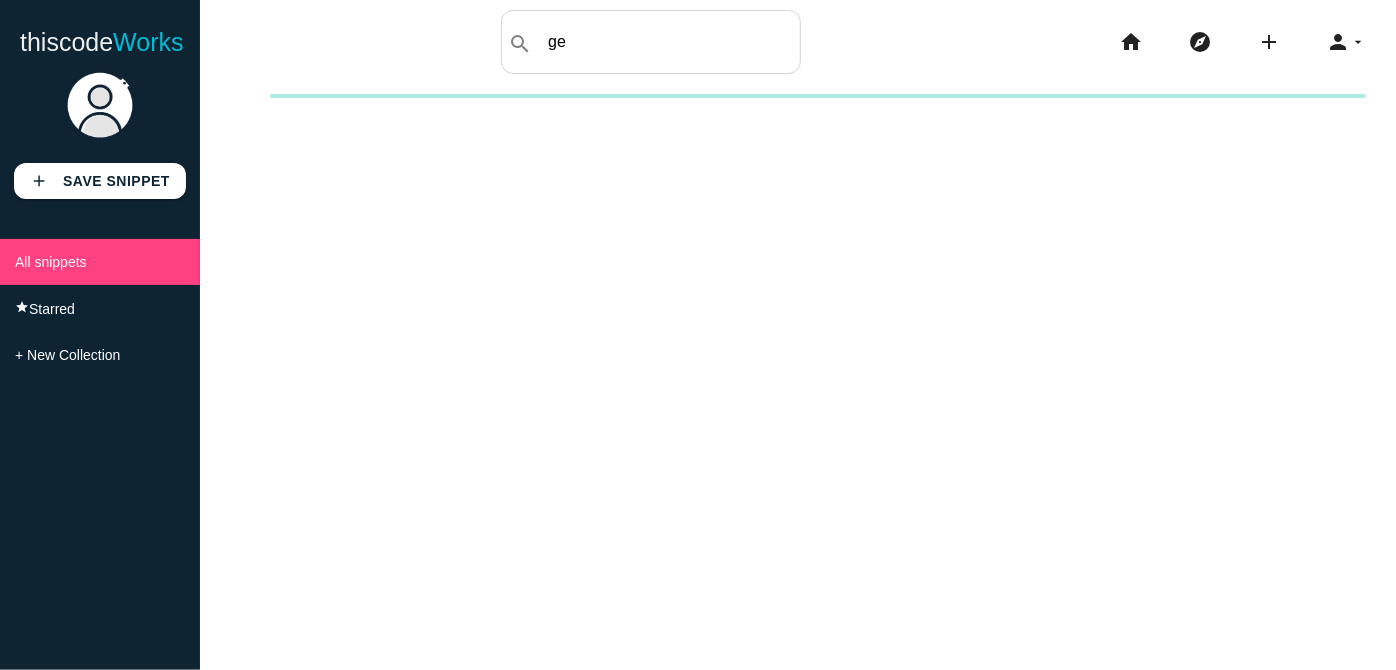 type on "g" 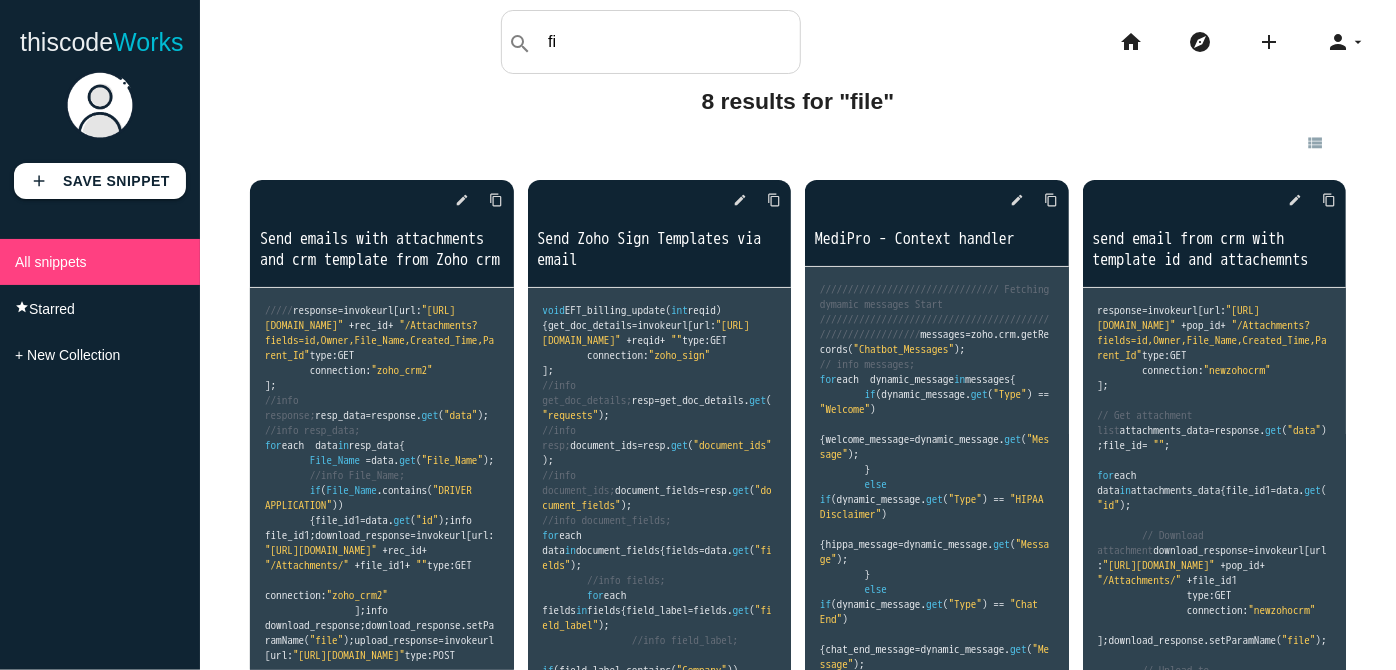 type on "f" 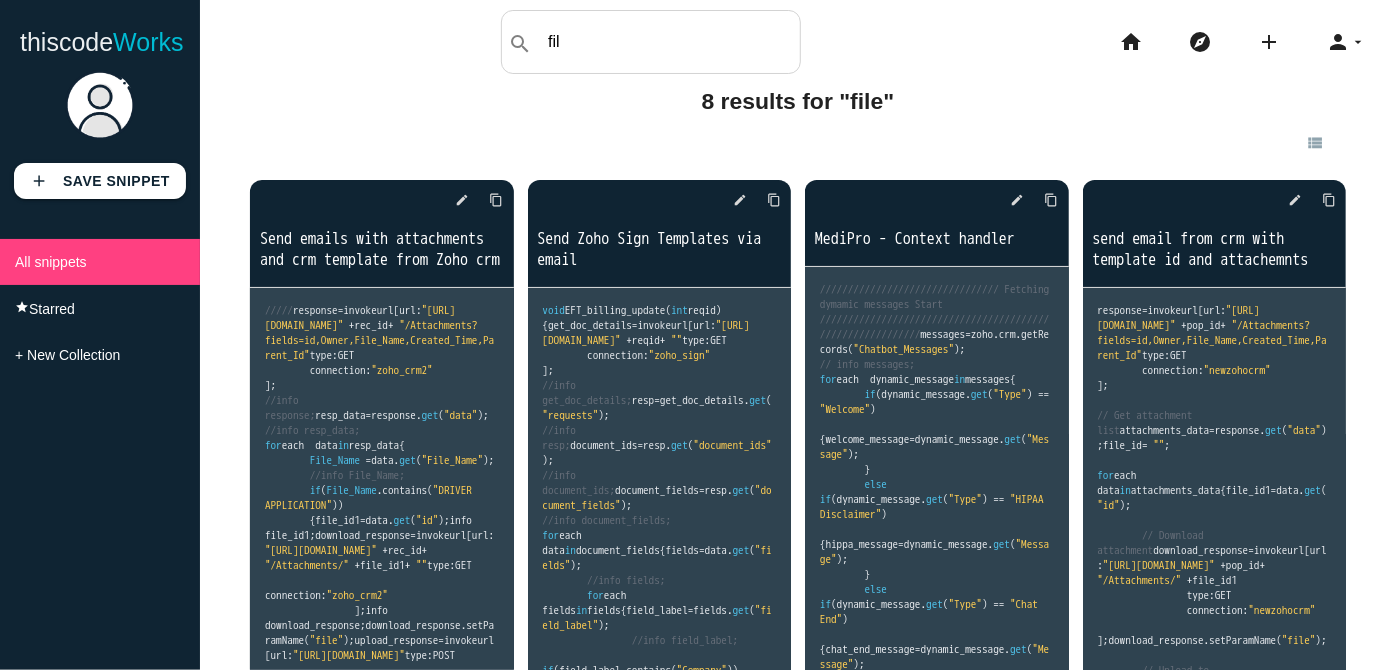 type on "file" 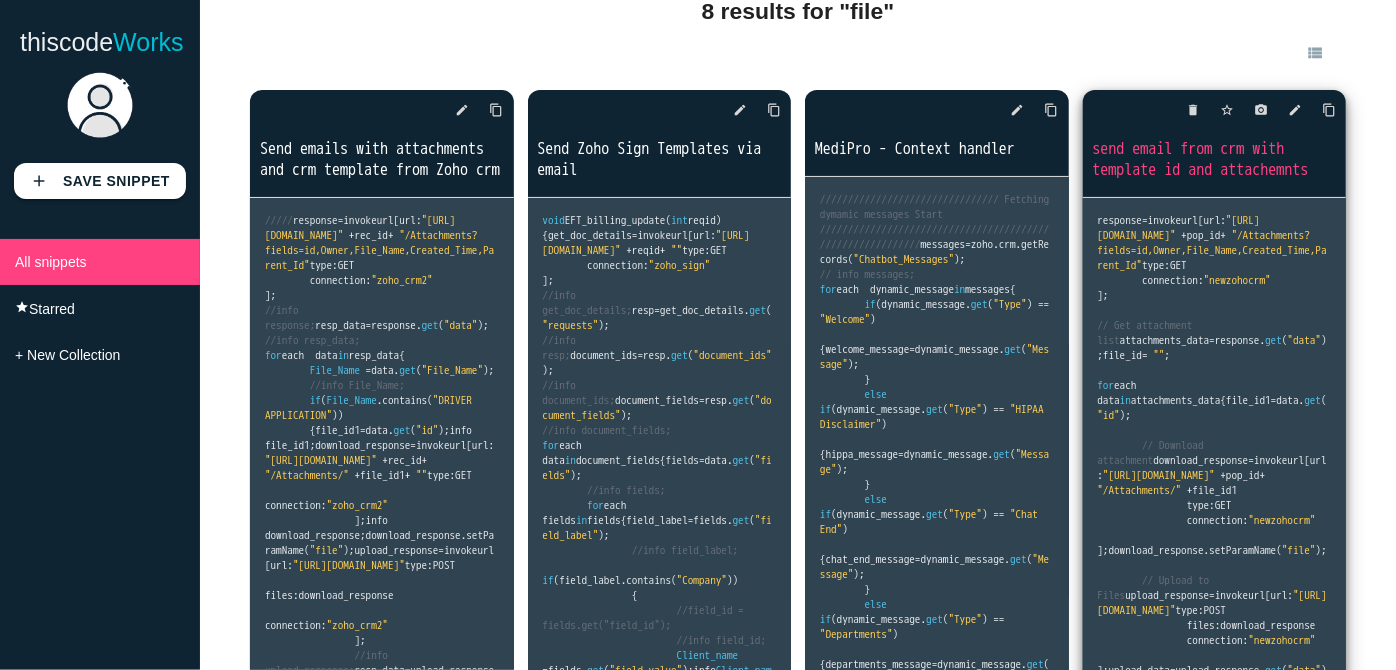 scroll, scrollTop: 181, scrollLeft: 0, axis: vertical 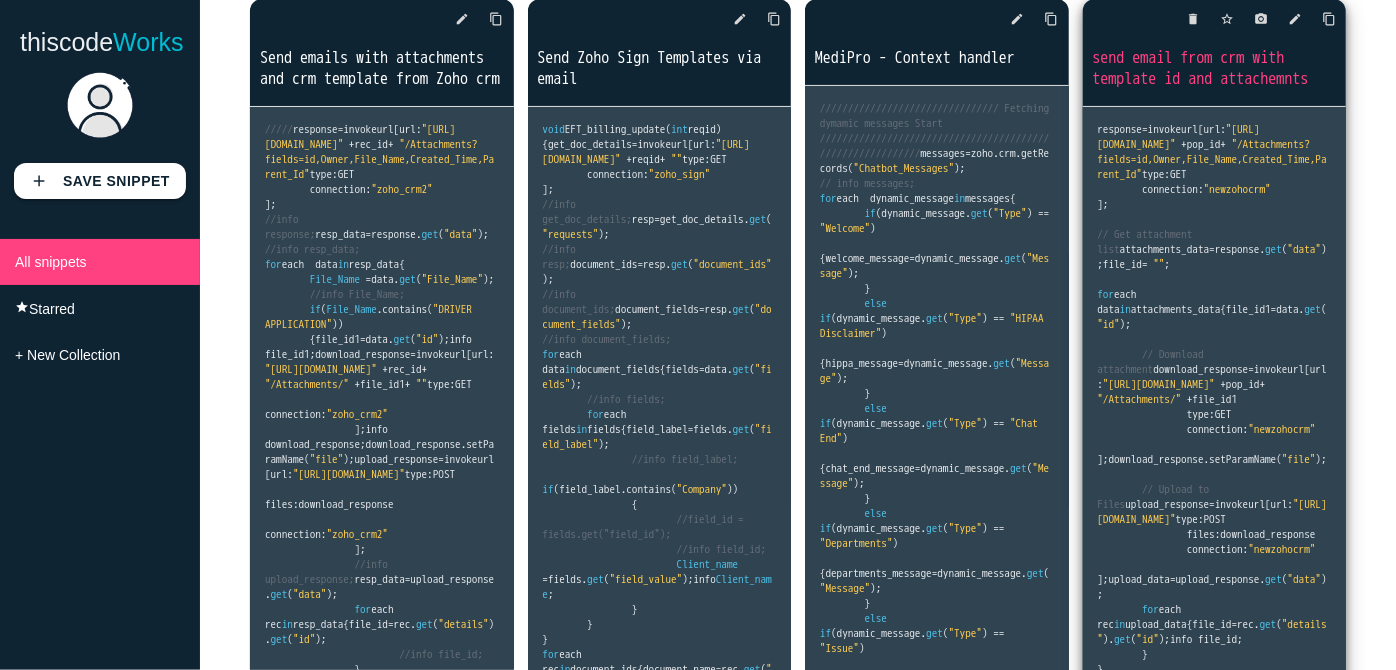 click on "response  =  invokeurl
[
url  : "https://www.zohoapis.com/crm/v5/POP_Requests/"   +  pop_id  +   "/Attachments?fields=id,Owner,File_Name,Created_Time,Parent_Id"
type  : GET
connection : "newzohocrm"
];
// Get attachment list
attachments_data  =  response . get ( "data" );
file_id  =   "" ;
for  each data  in  attachments_data
{
file_id1  =  data . get ( "id" );
// Download attachment
download_response  =  invokeurl
[
url  : "https://www.zohoapis.com/crm/v5/POP_Requests/"   +  pop_id  +   "/Attachments/"   +  file_id1
type  : GET
connection : "newzohocrm"
];
download_response . setParamName ( "file" );
// Upload to Files
upload_response  =  invokeurl
[
url  : "https://www.zohoapis.com/crm/v6/files"
type  : POST
files : download_response
connection : "newzohocrm"
];
upload_data  =  upload_response . get ( "data" );
for  each rec  in  upload_data
{
file_id  =  rec . get ( "details" ). get ( "id" );
info file_id ;
}
}
from_email  =" at bounding box center (382, 407) 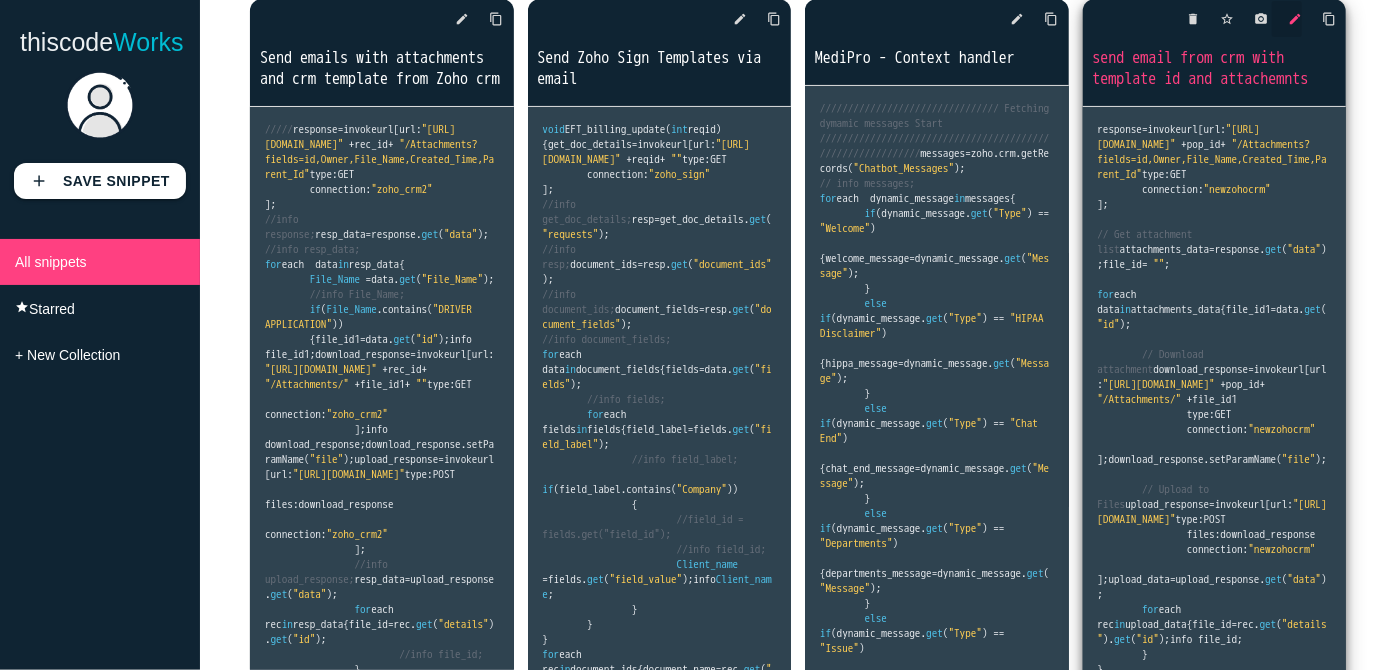 click on "edit" at bounding box center (1295, 19) 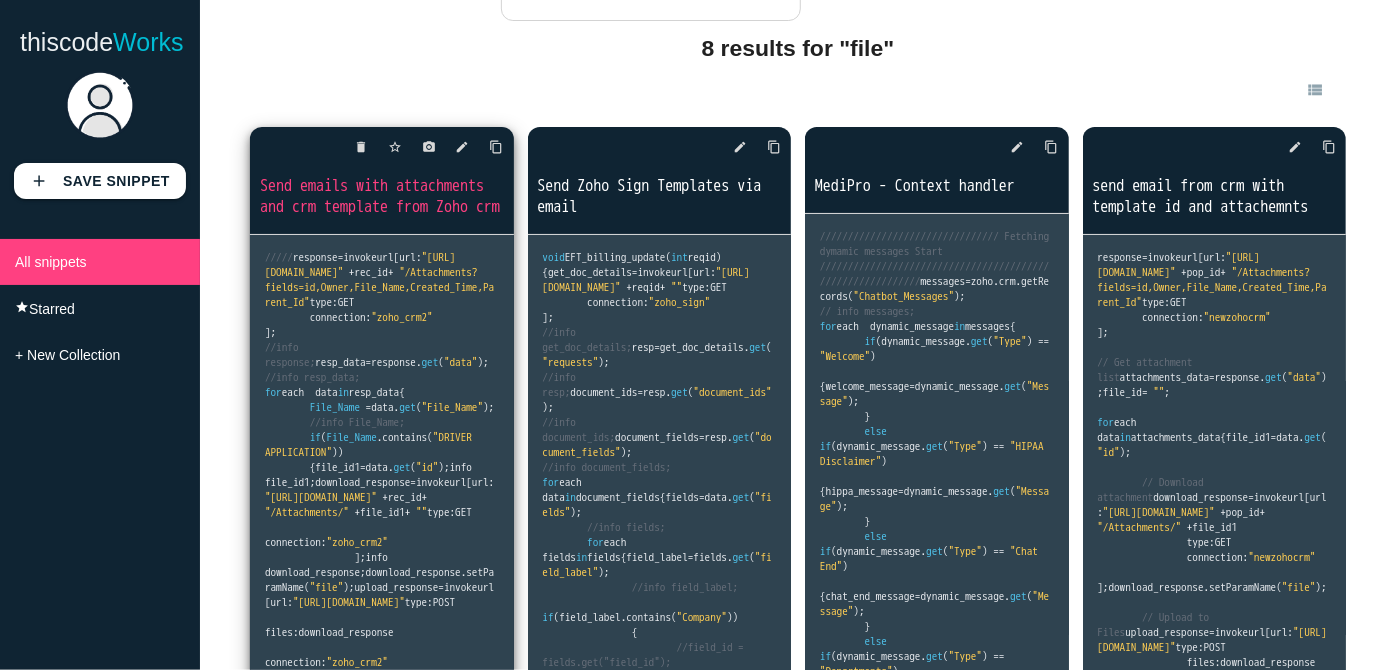 scroll, scrollTop: 0, scrollLeft: 0, axis: both 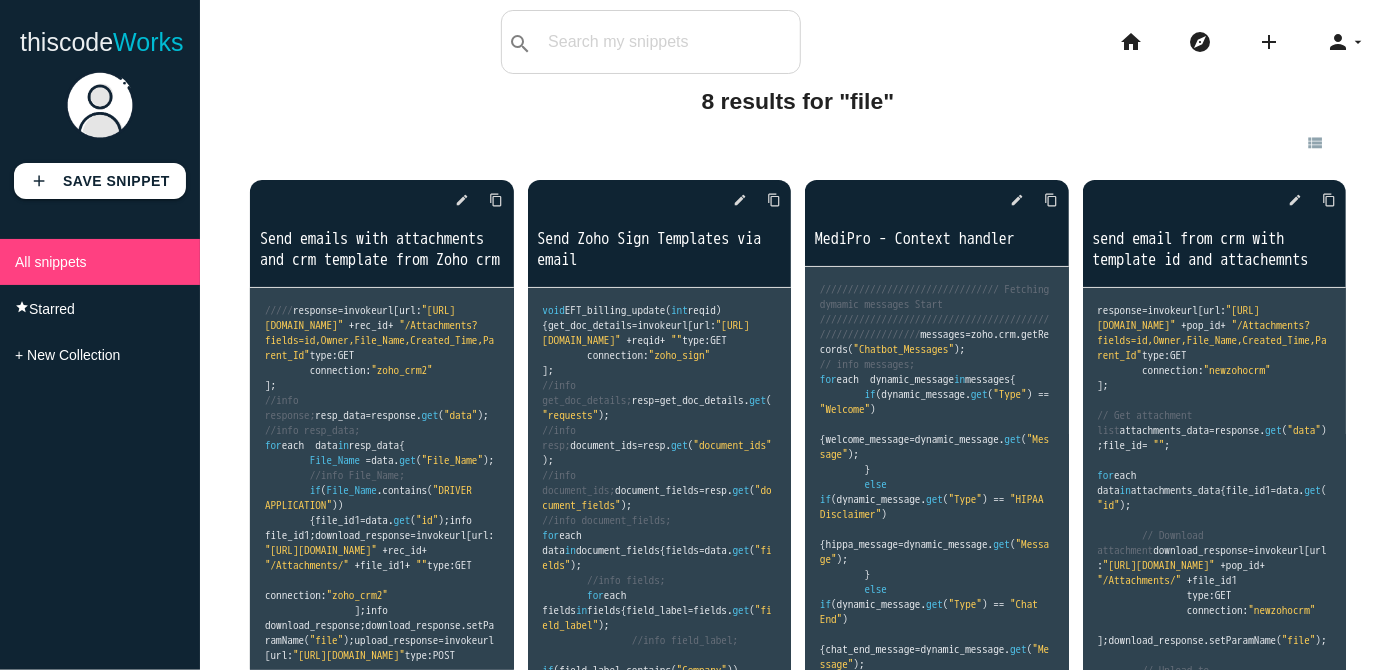 click on "search
All: All: Code: Title: Tag:
All:
Code:
Title:
Tag:" at bounding box center (651, 42) 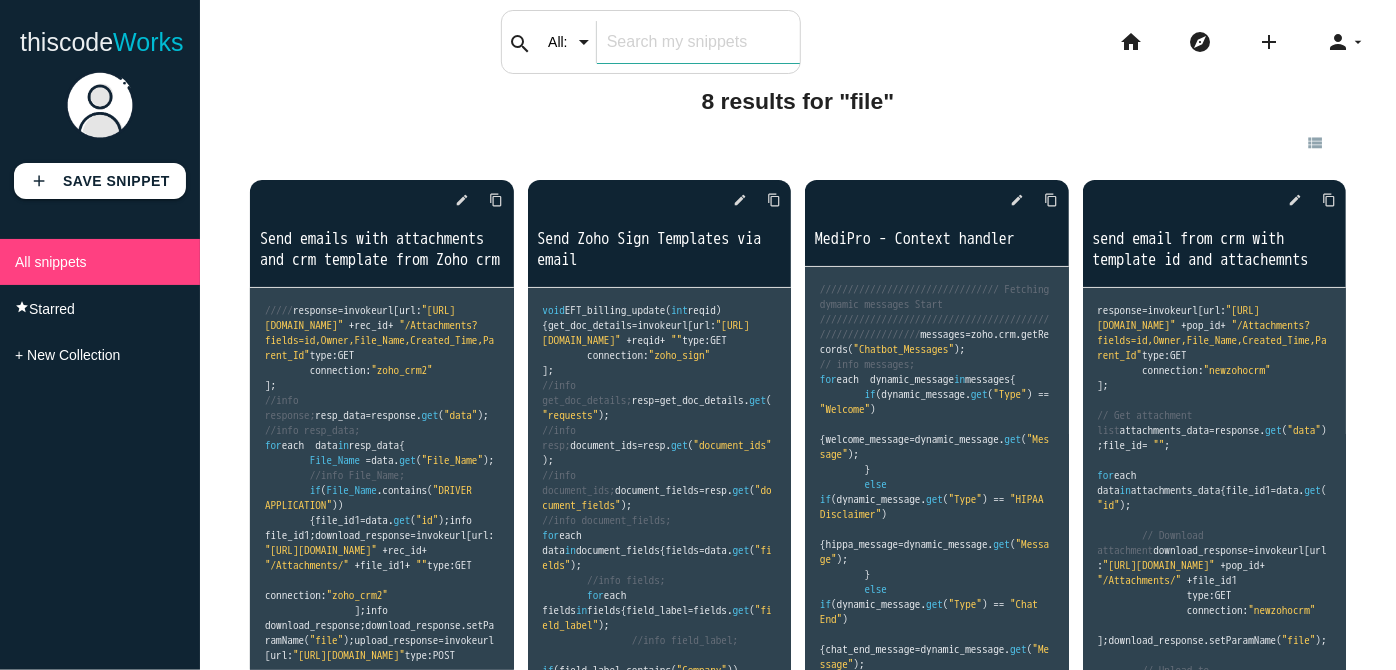 click at bounding box center [698, 42] 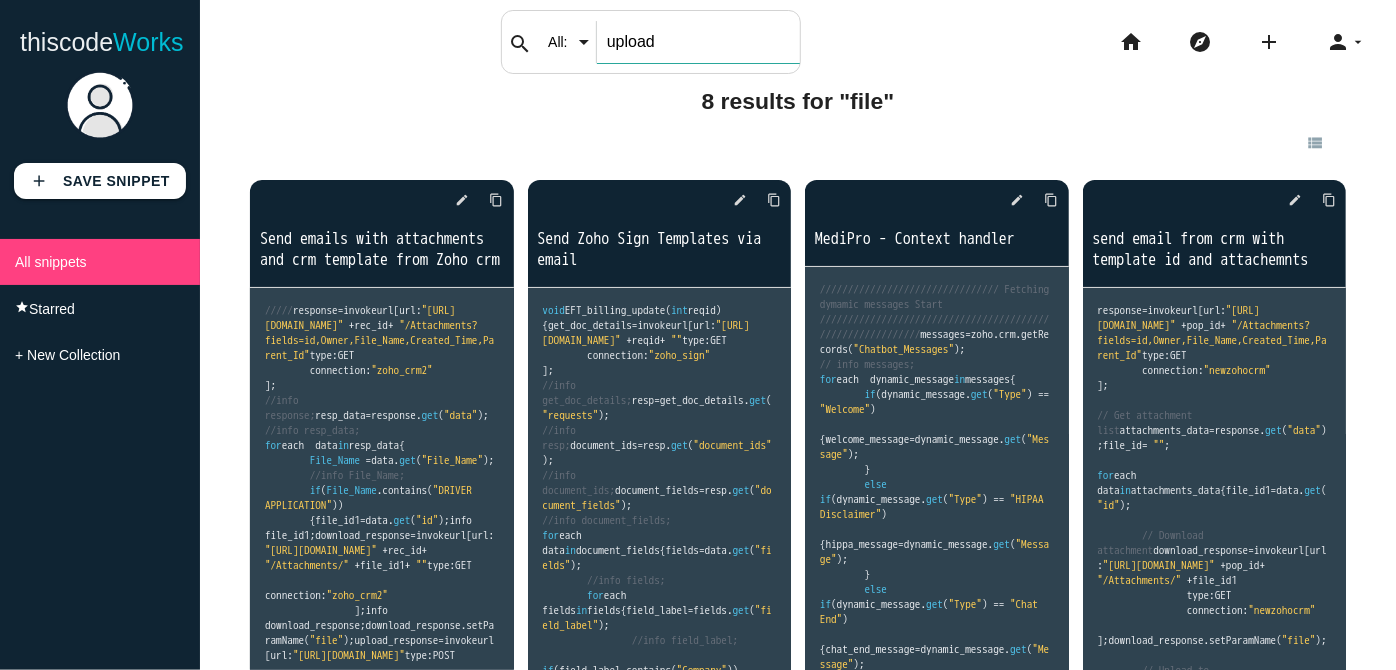 type on "upload" 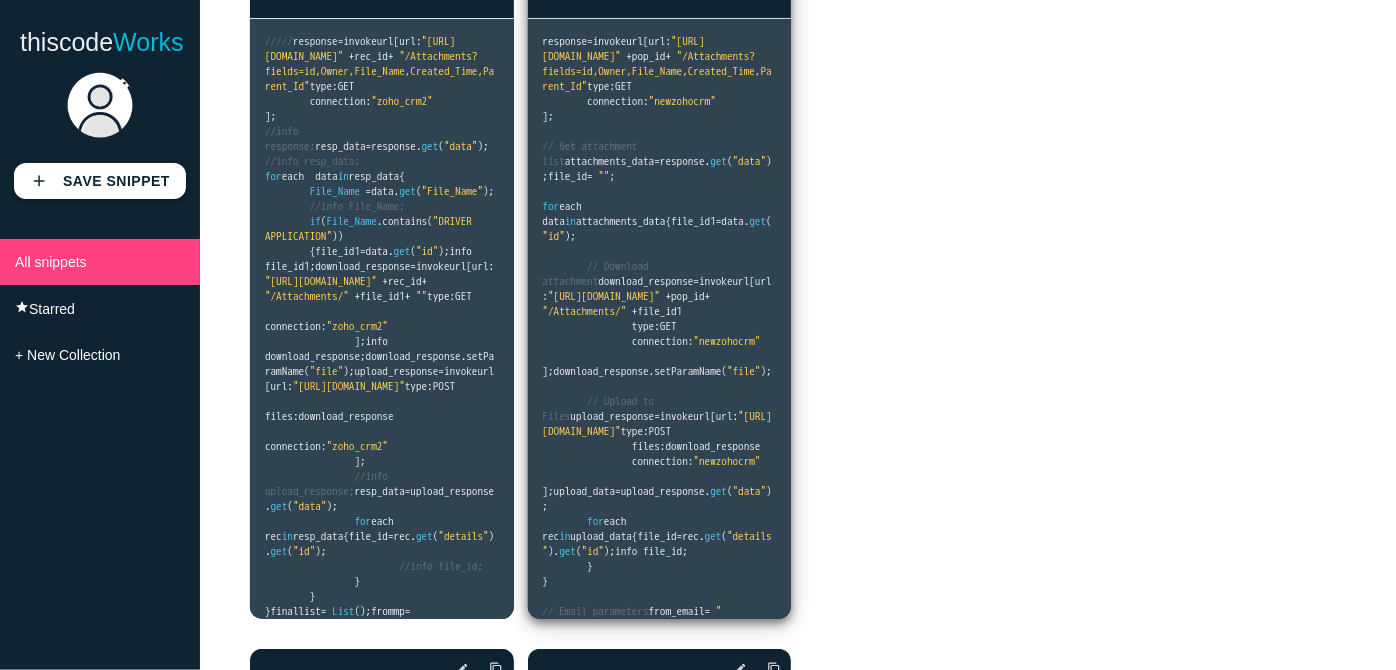 scroll, scrollTop: 272, scrollLeft: 0, axis: vertical 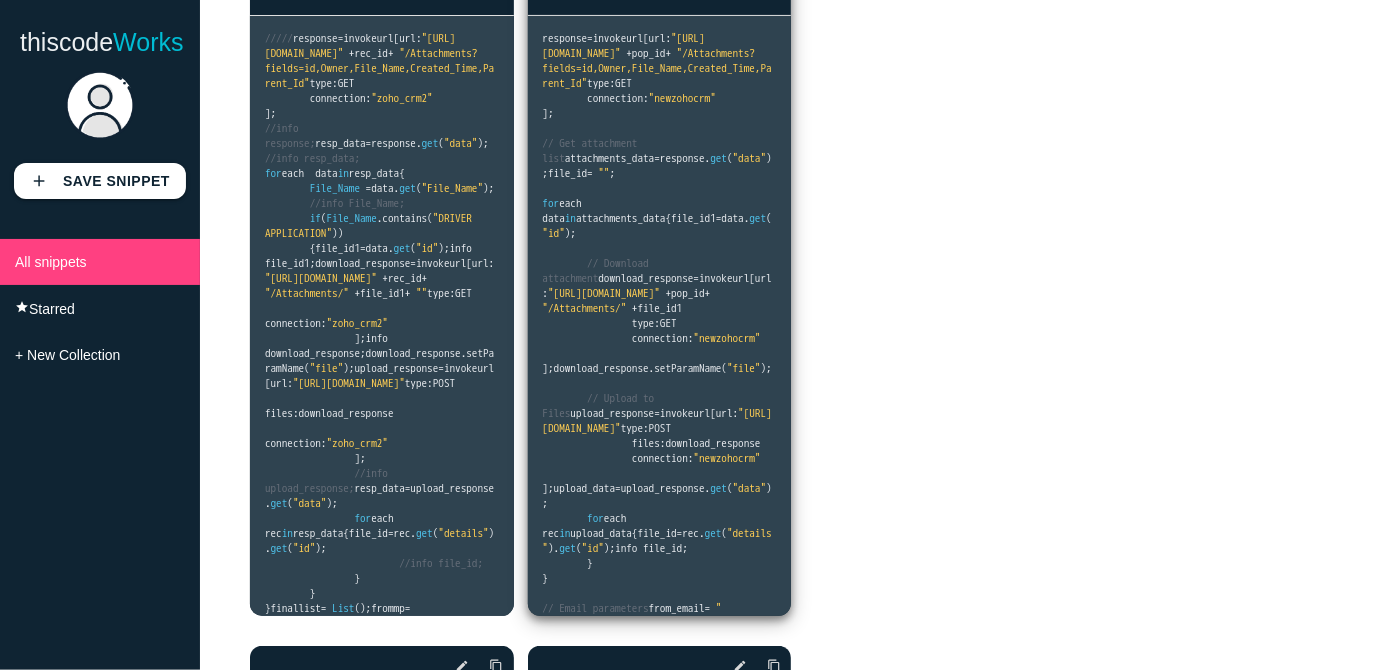 click on "// Download attachment" at bounding box center [357, 203] 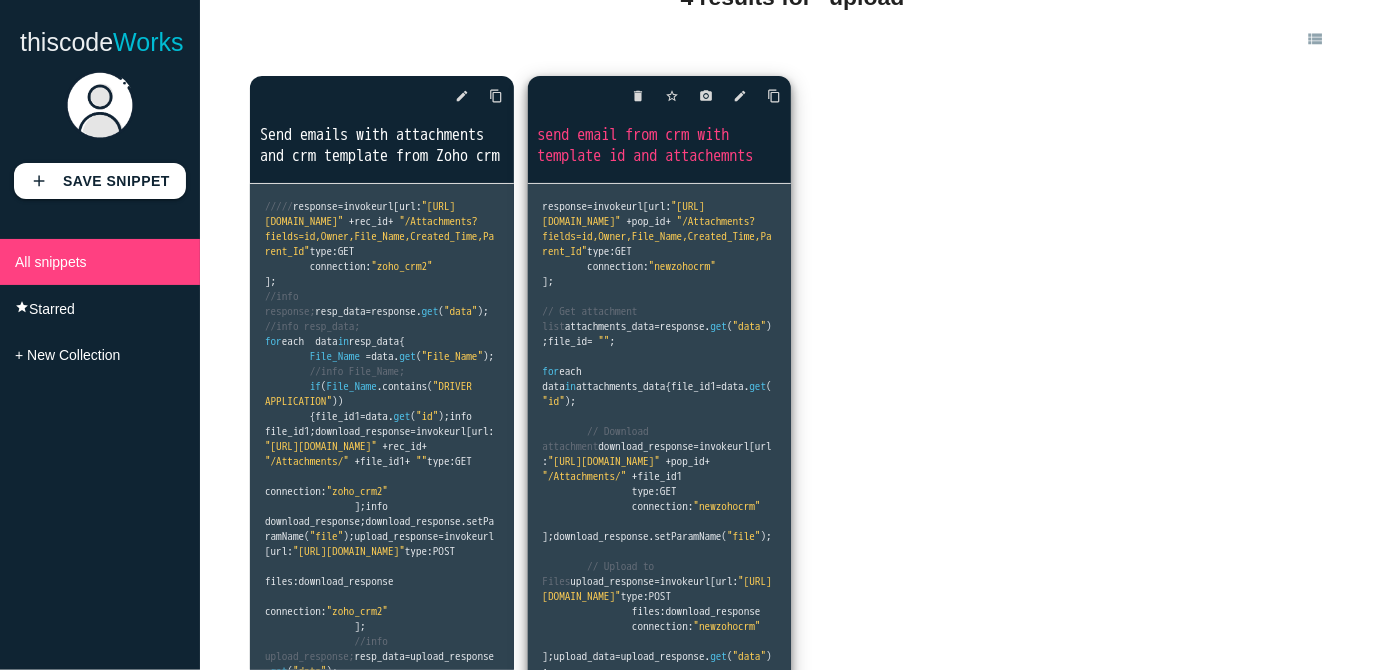 scroll, scrollTop: 0, scrollLeft: 0, axis: both 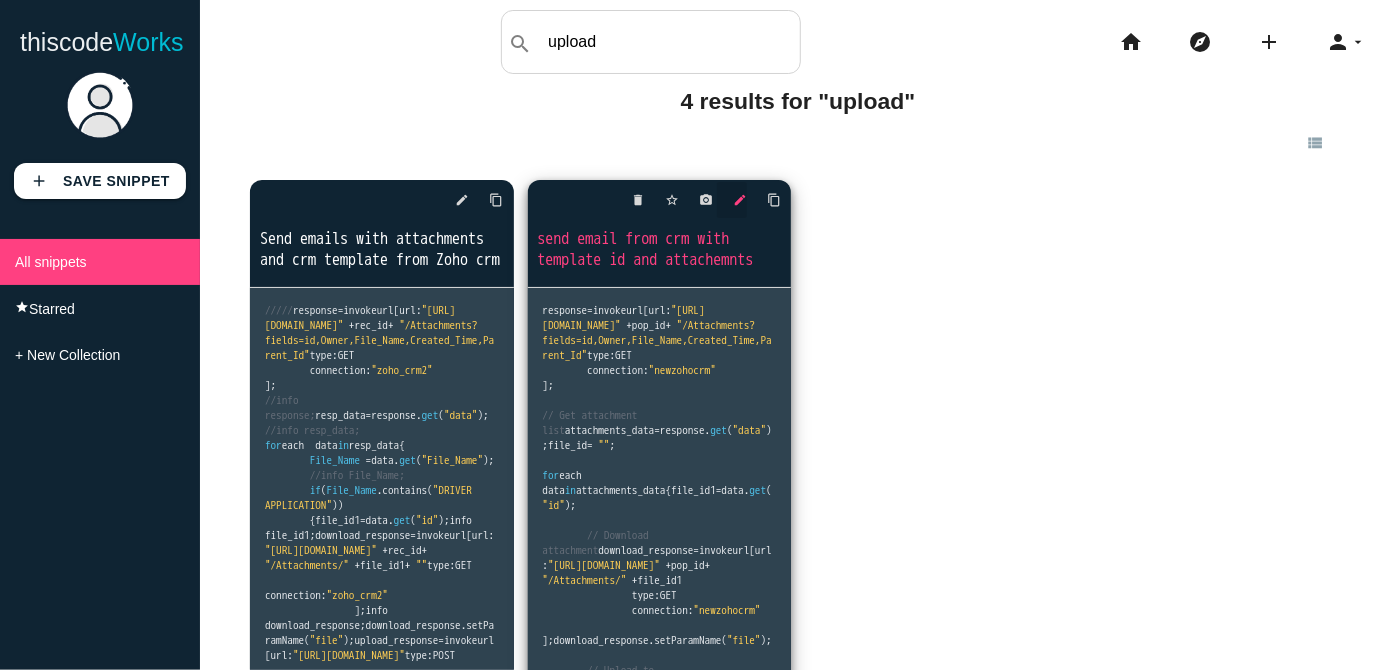click on "edit" at bounding box center (740, 200) 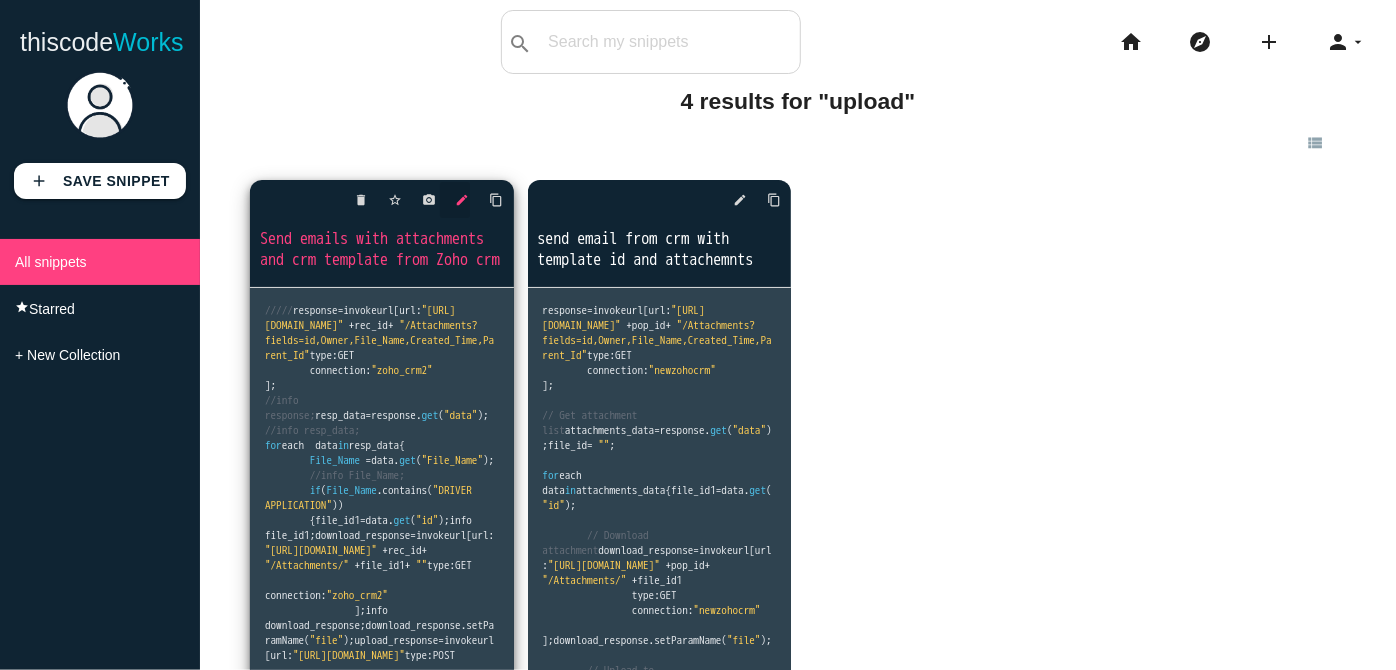 click on "edit" at bounding box center [463, 200] 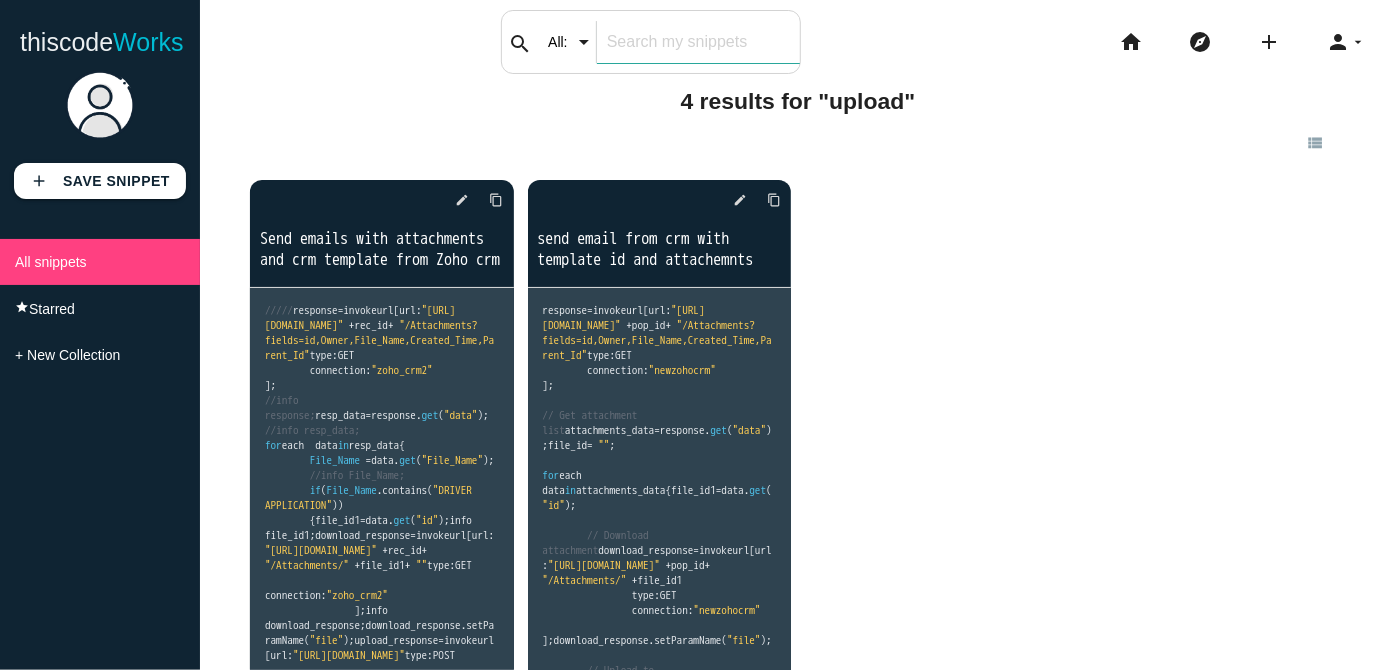 click at bounding box center (698, 42) 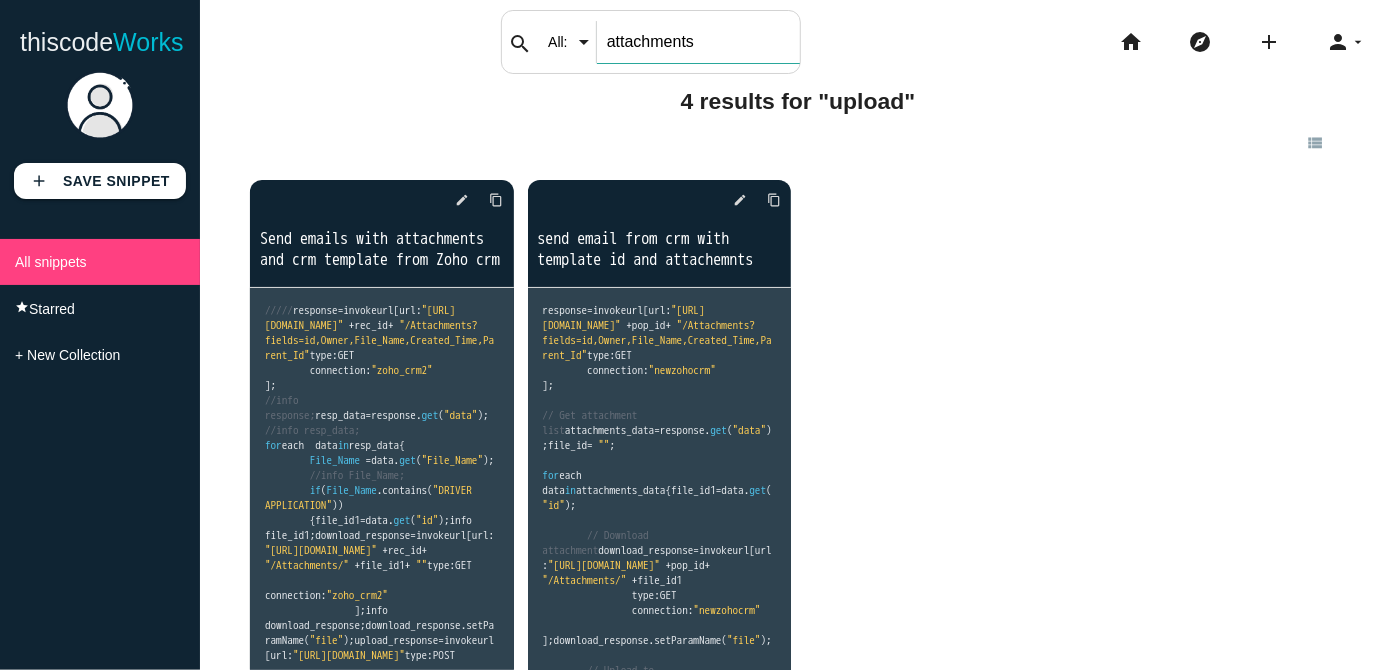 type on "attachments" 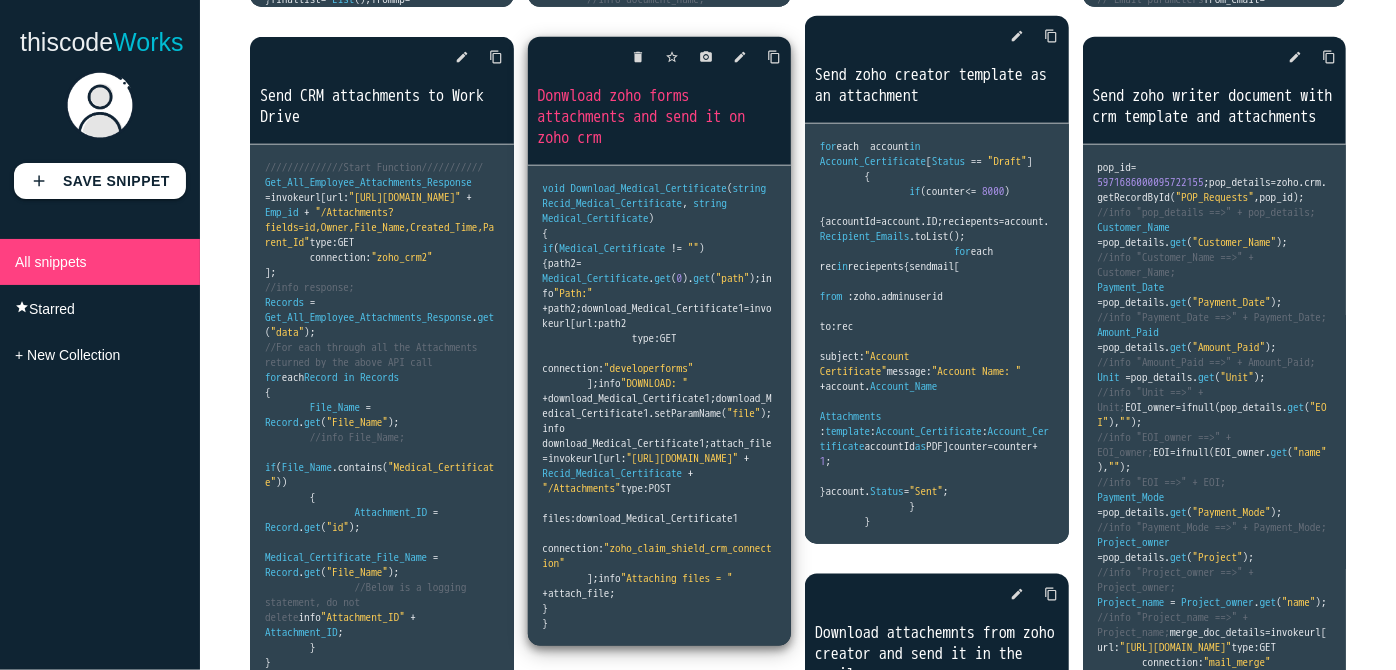 scroll, scrollTop: 909, scrollLeft: 0, axis: vertical 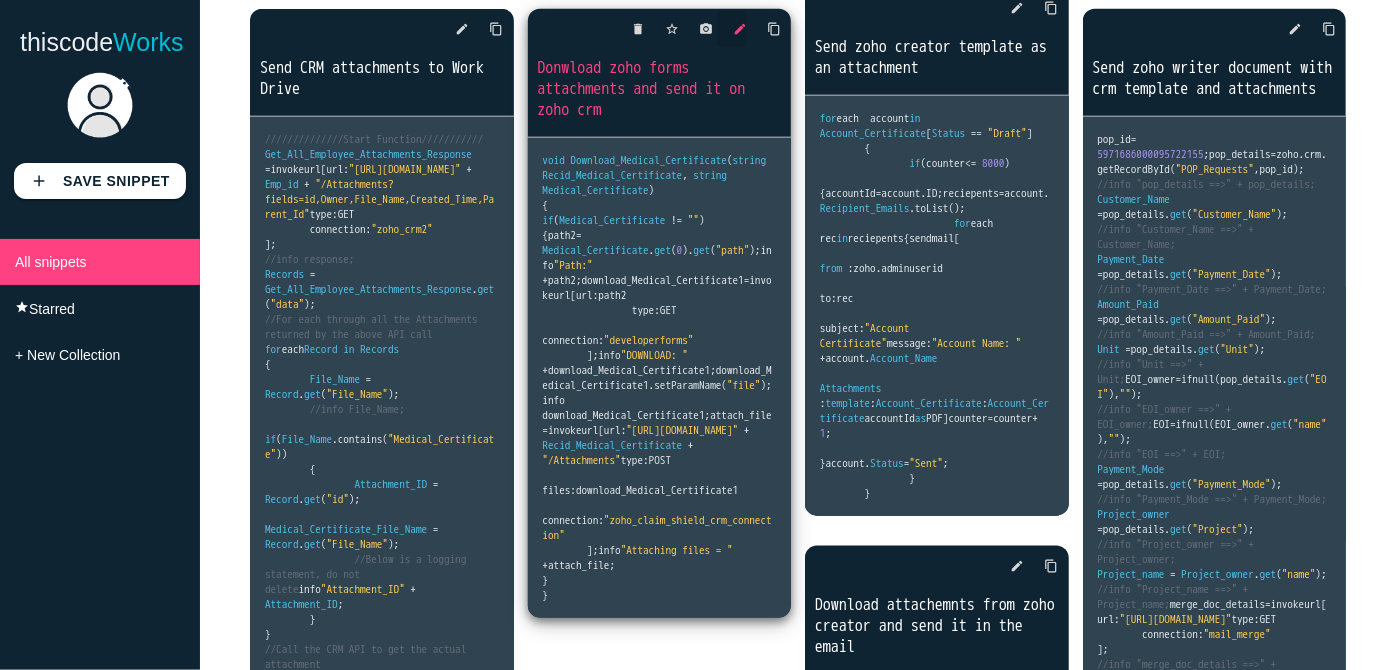 click on "edit" at bounding box center [740, 29] 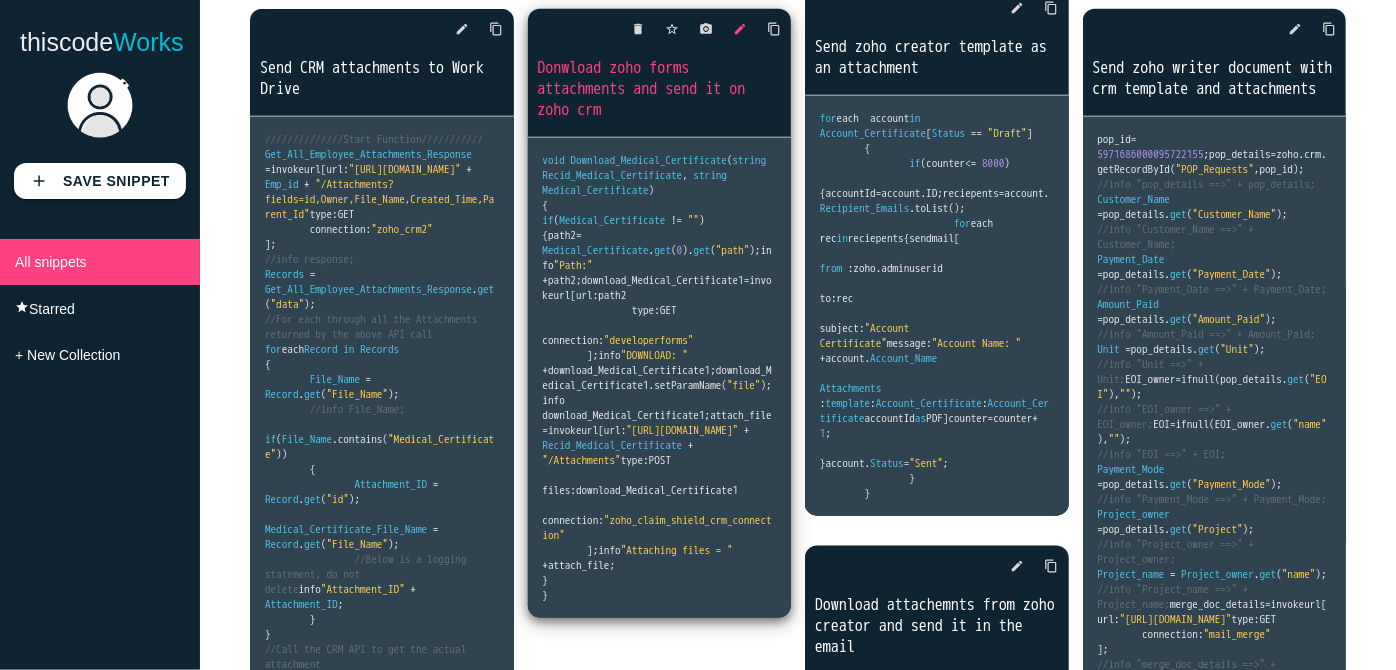 type 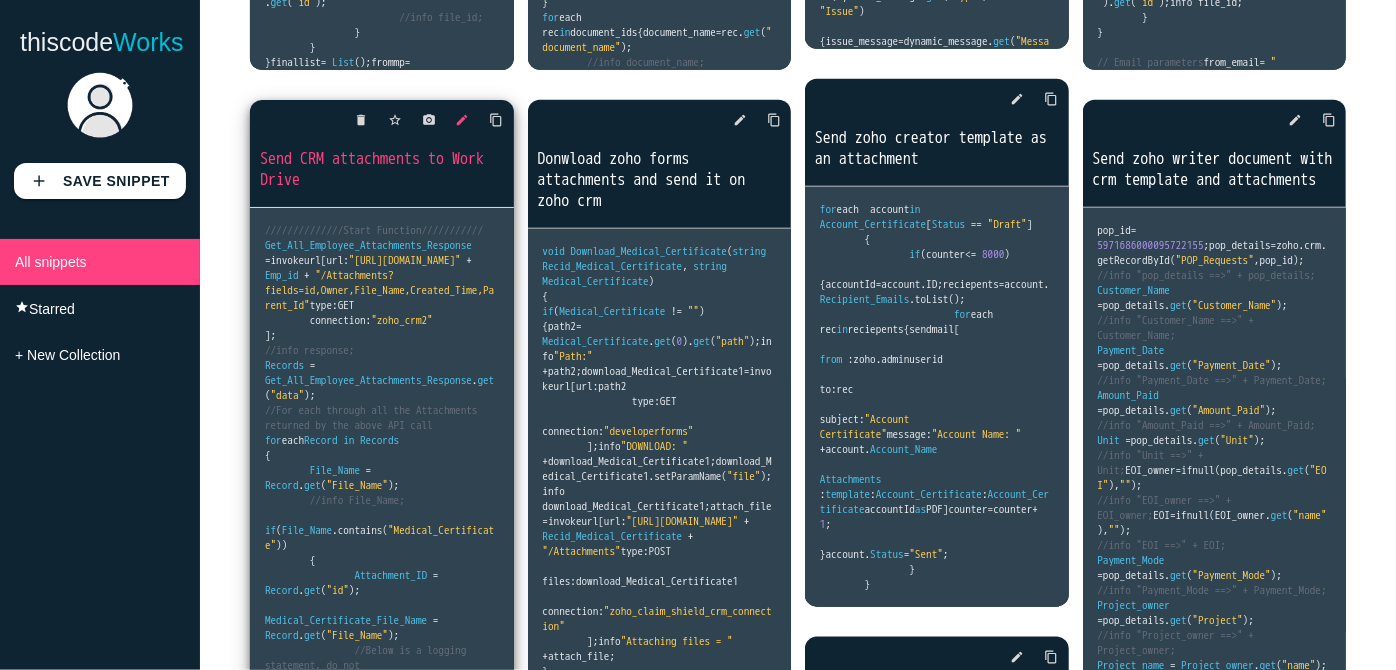 scroll, scrollTop: 818, scrollLeft: 0, axis: vertical 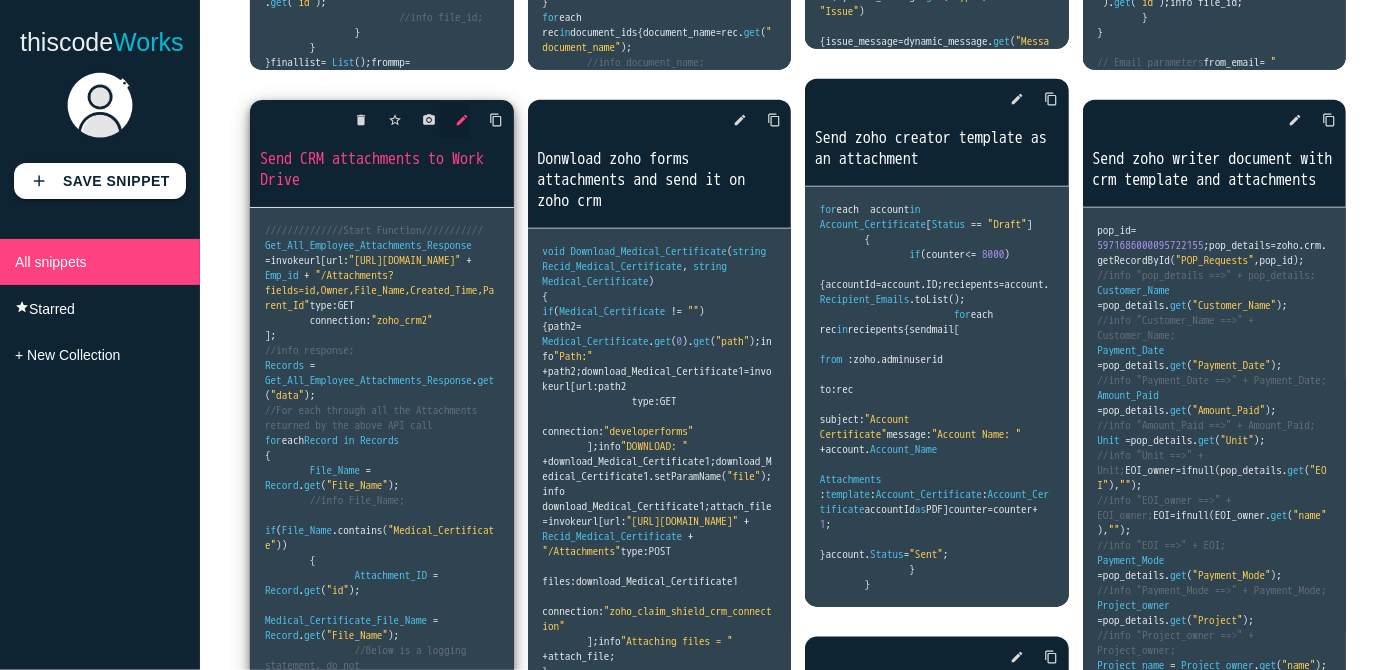 click on "edit" at bounding box center (463, 120) 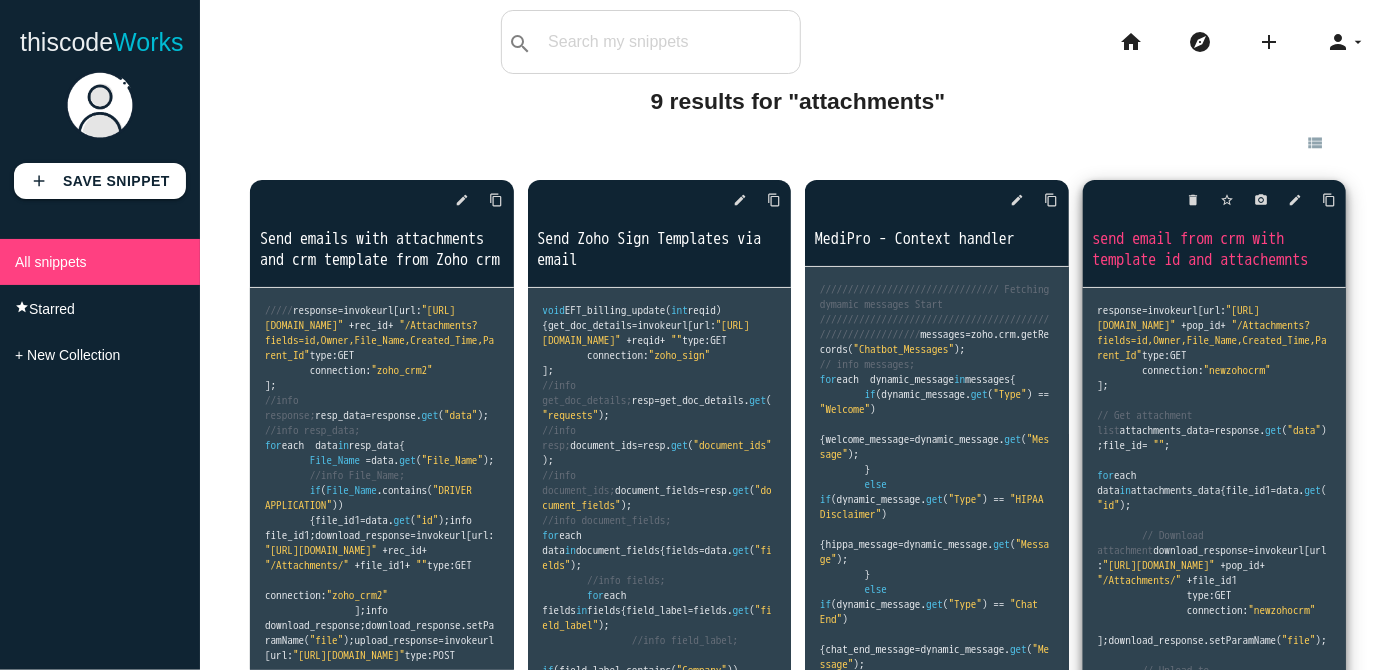 scroll, scrollTop: 0, scrollLeft: 0, axis: both 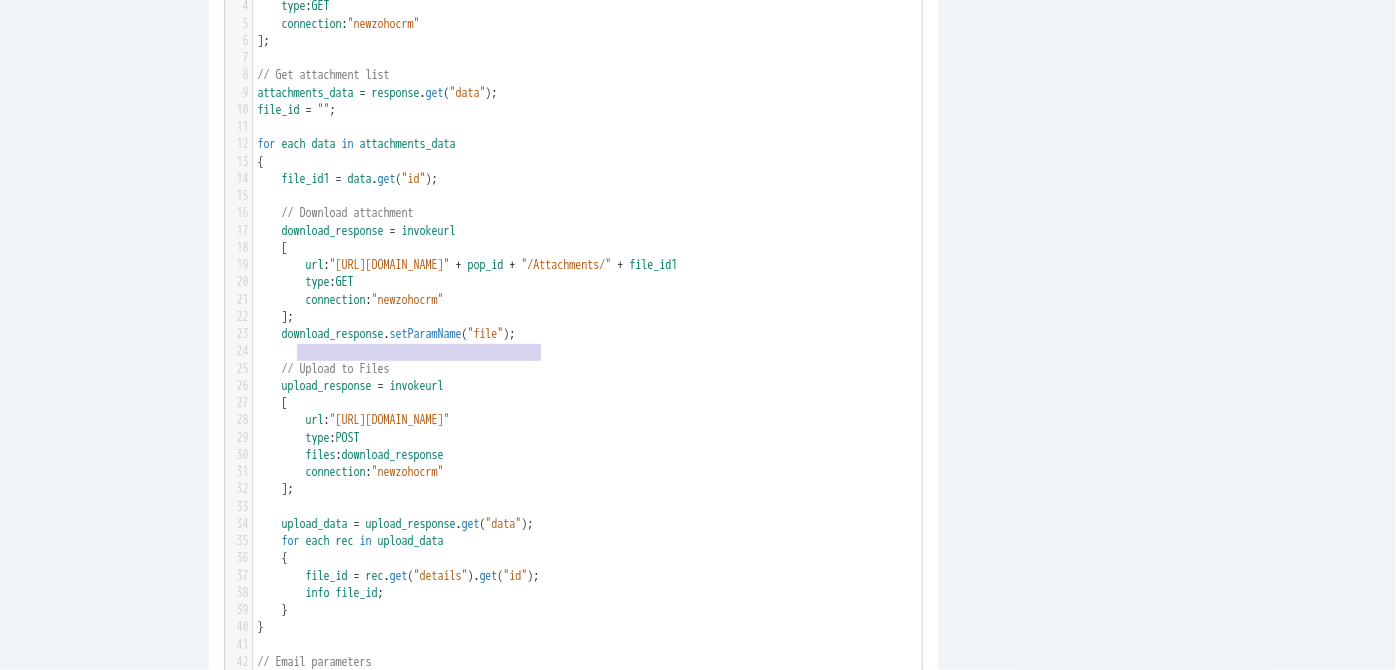 type on "download_response.setParamName("file");" 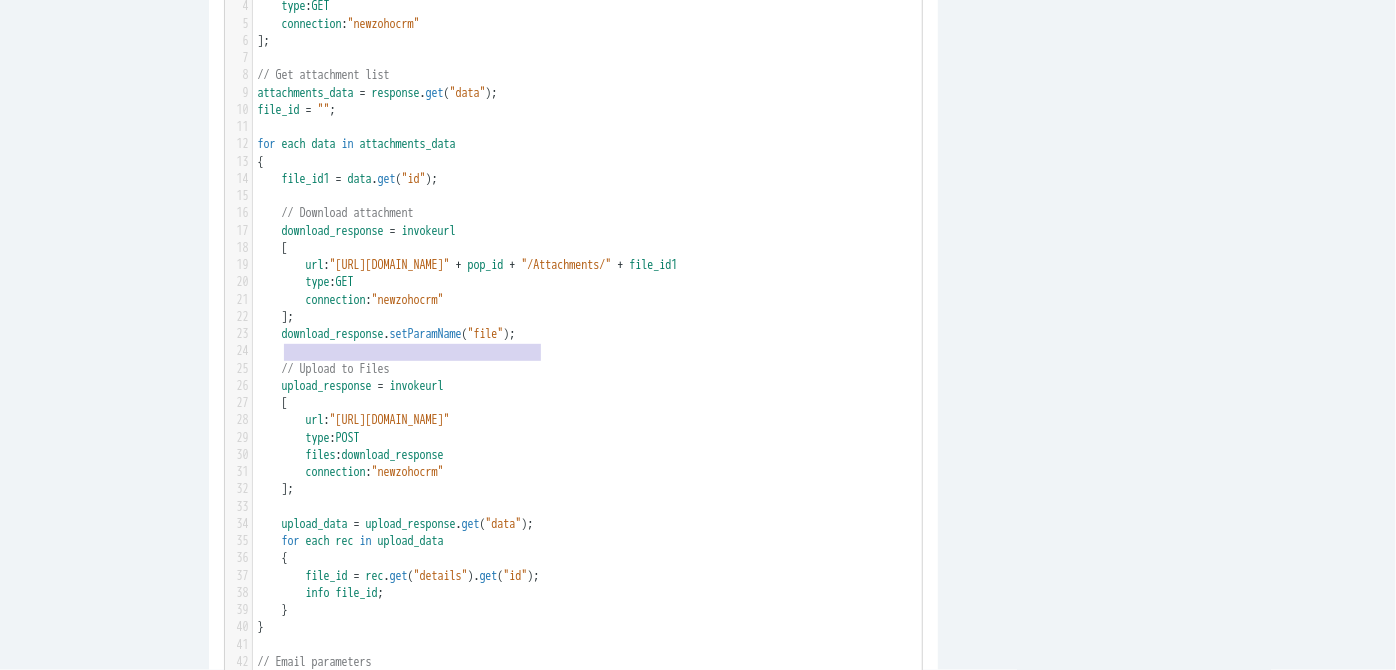 drag, startPoint x: 572, startPoint y: 355, endPoint x: 274, endPoint y: 347, distance: 298.10736 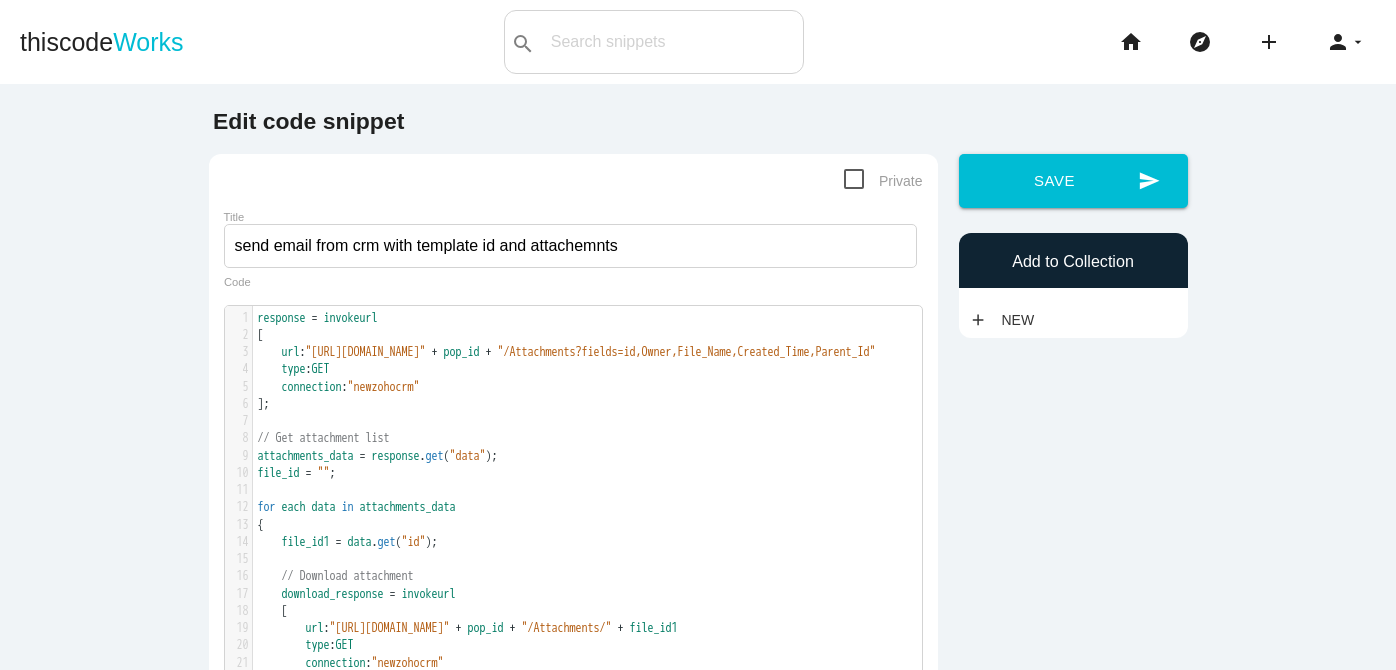 scroll, scrollTop: 0, scrollLeft: 0, axis: both 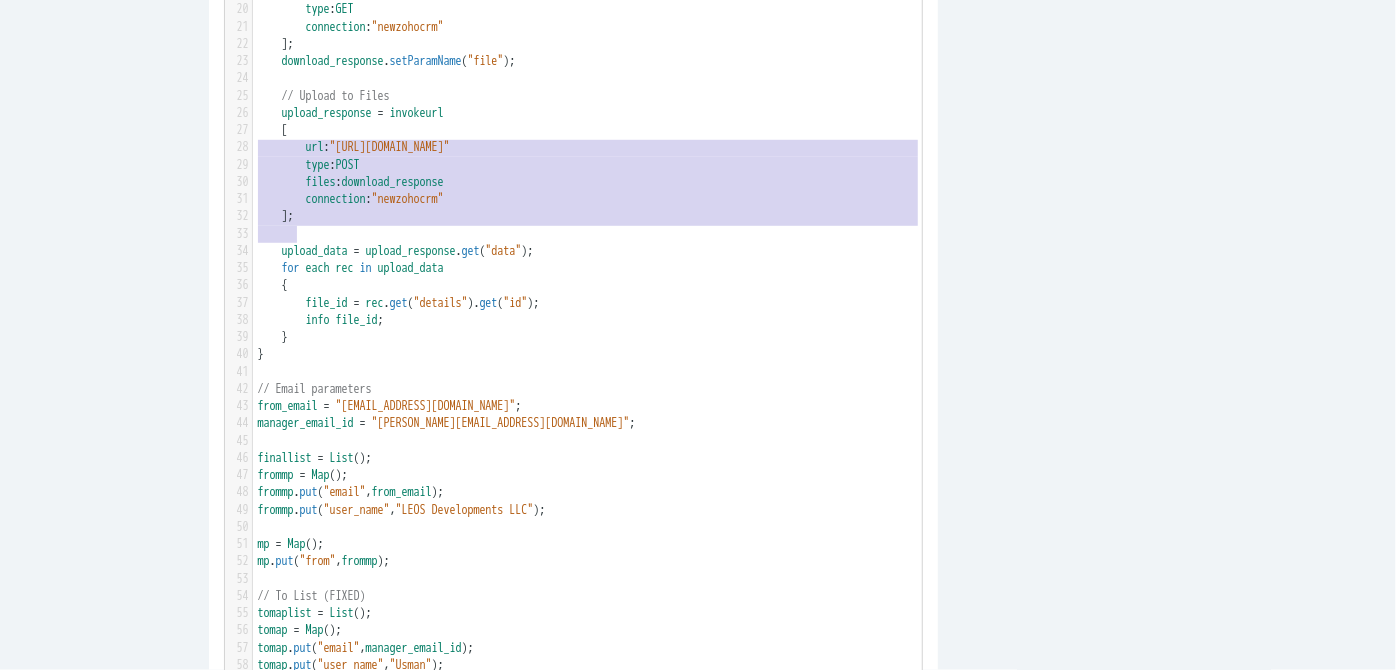 type on "upload_response = invokeurl
[
url :"https://www.zohoapis.com/crm/v6/files"
type :POST
files:download_response
connection:"newzohocrm"
];" 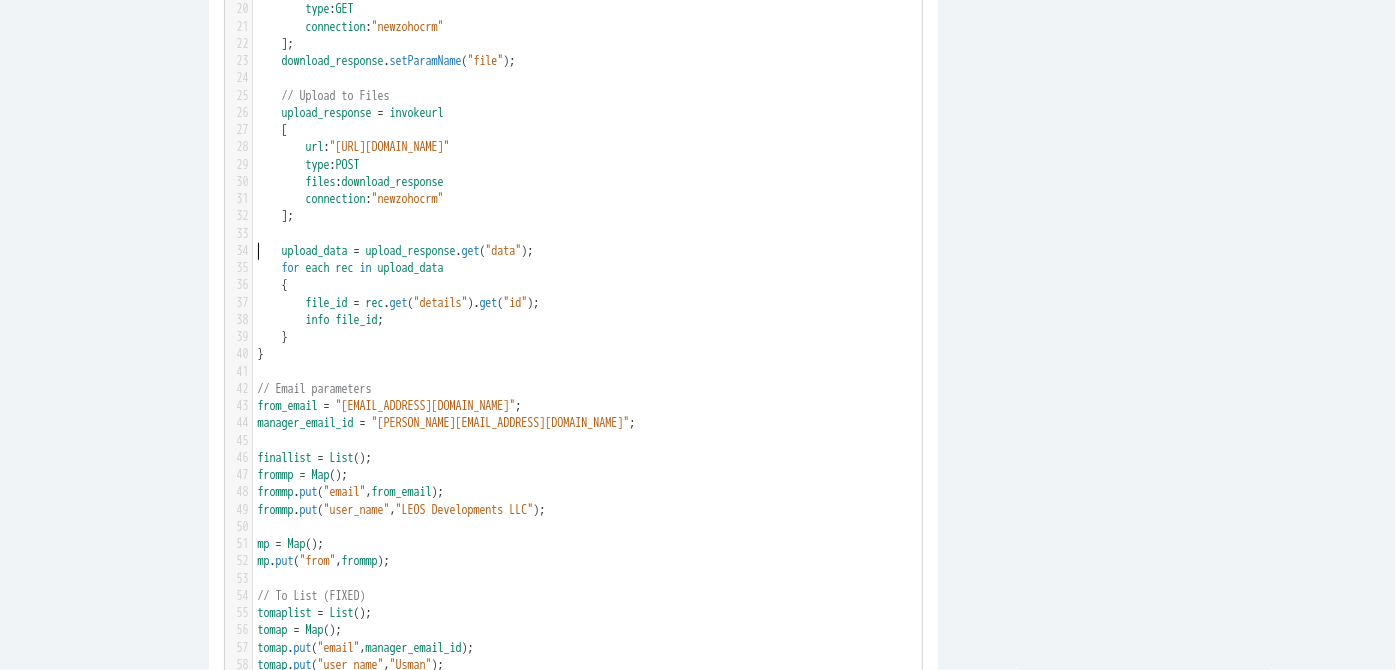 click on "​" at bounding box center (594, 234) 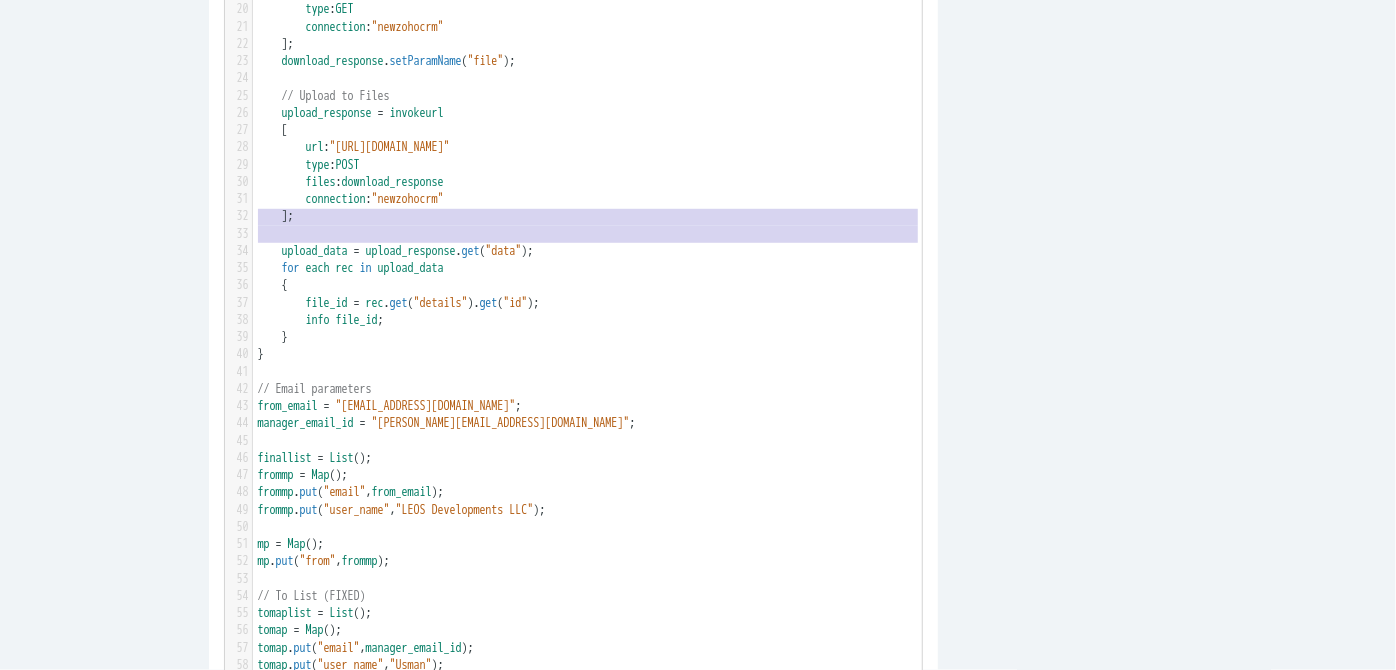 type on "upload_response = invokeurl
[
url :"https://www.zohoapis.com/crm/v6/files"
type :POST
files:download_response
connection:"newzohocrm"
];" 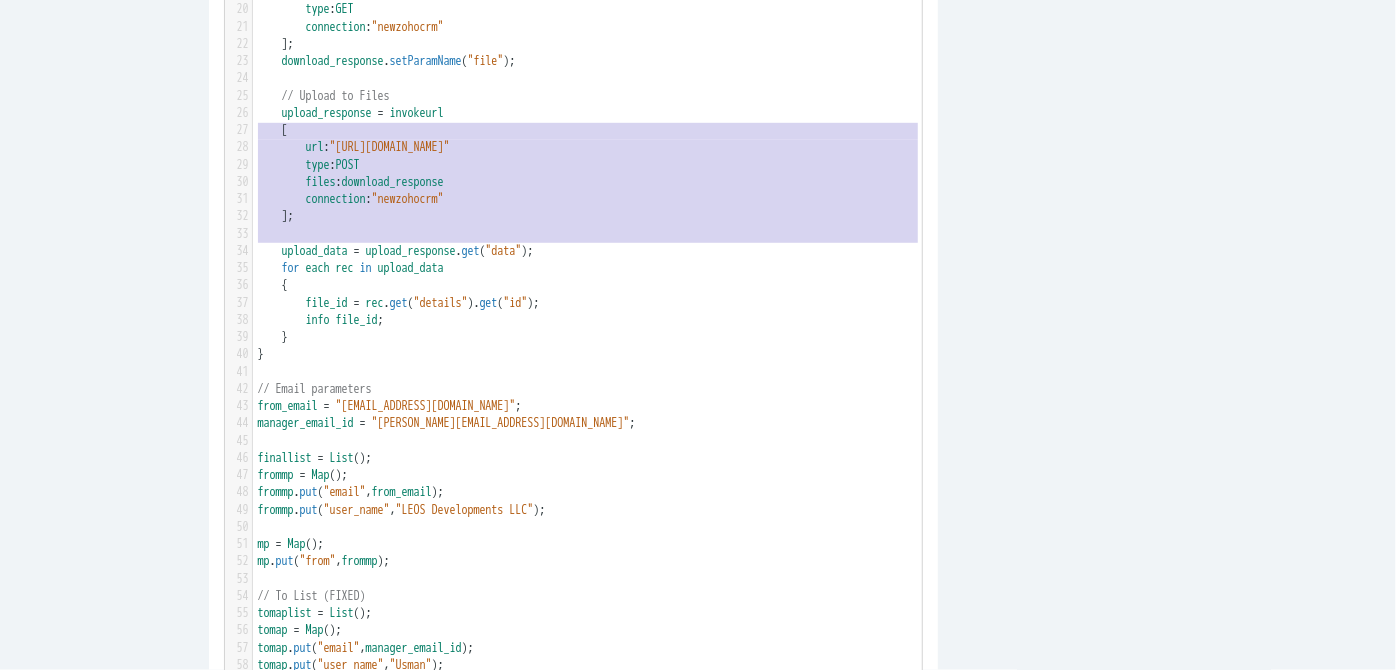 drag, startPoint x: 301, startPoint y: 246, endPoint x: 249, endPoint y: 138, distance: 119.86659 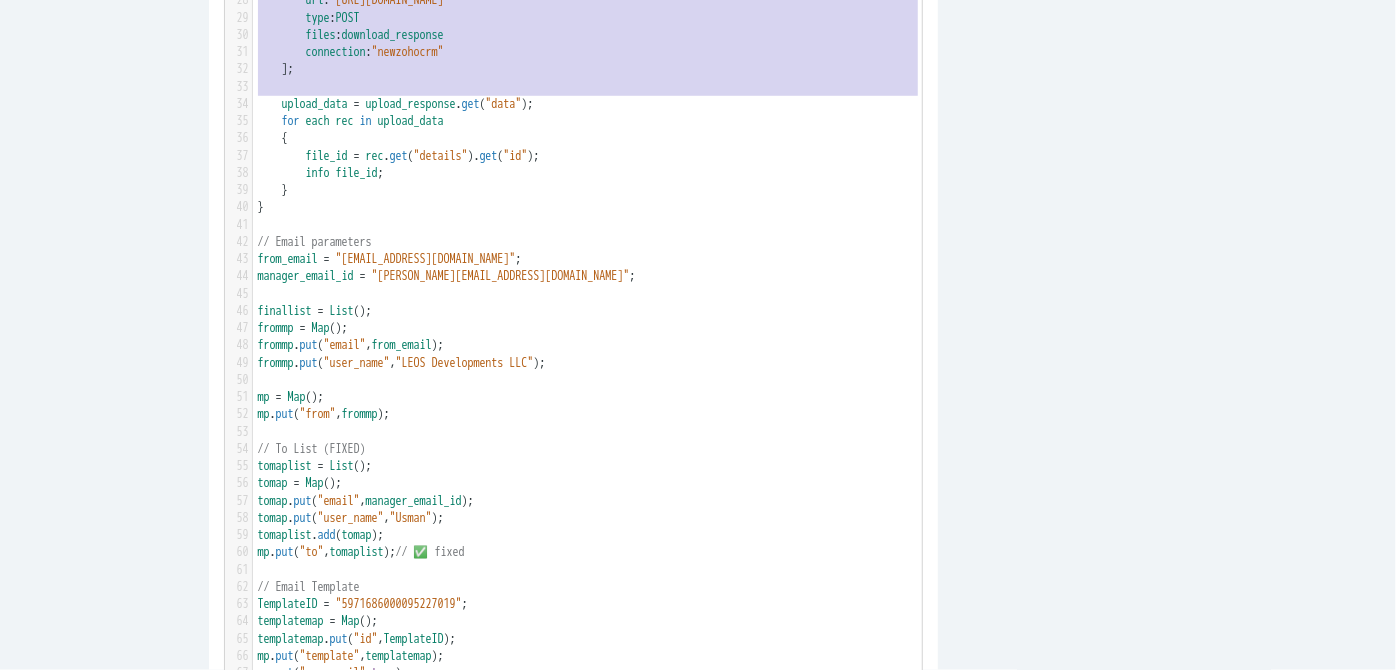 scroll, scrollTop: 727, scrollLeft: 0, axis: vertical 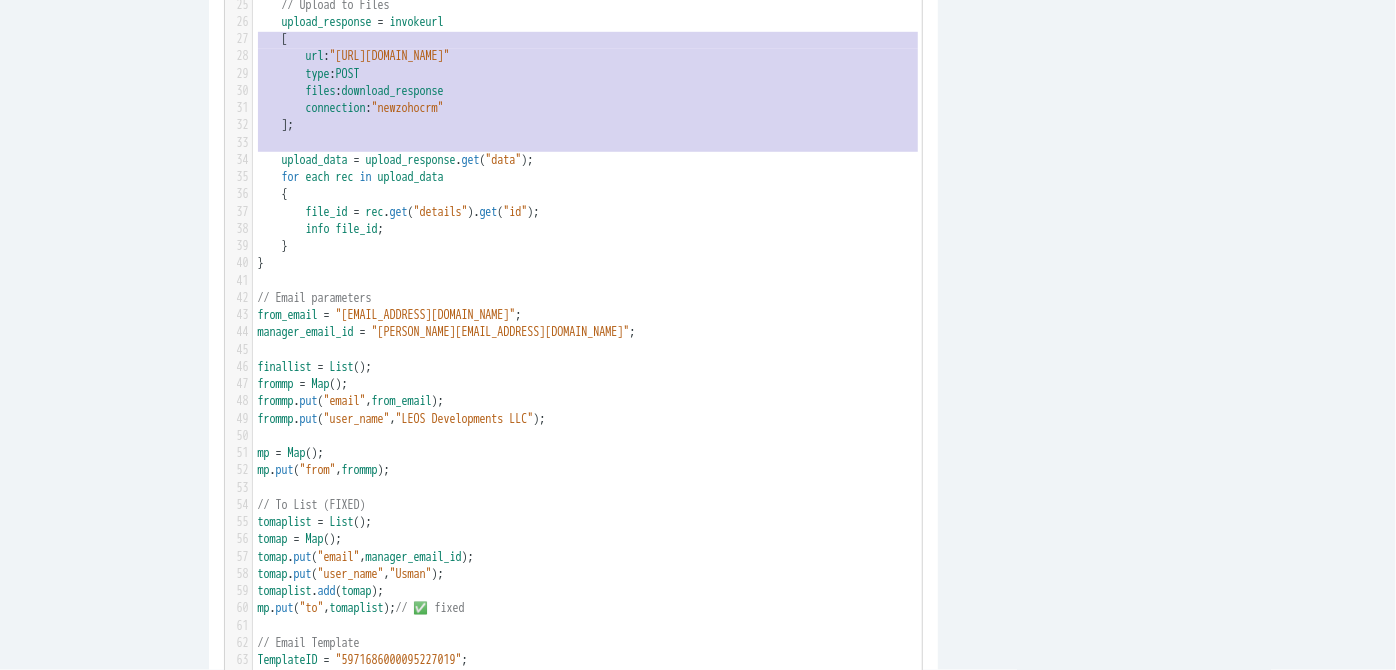 click on "upload_response" at bounding box center (411, 160) 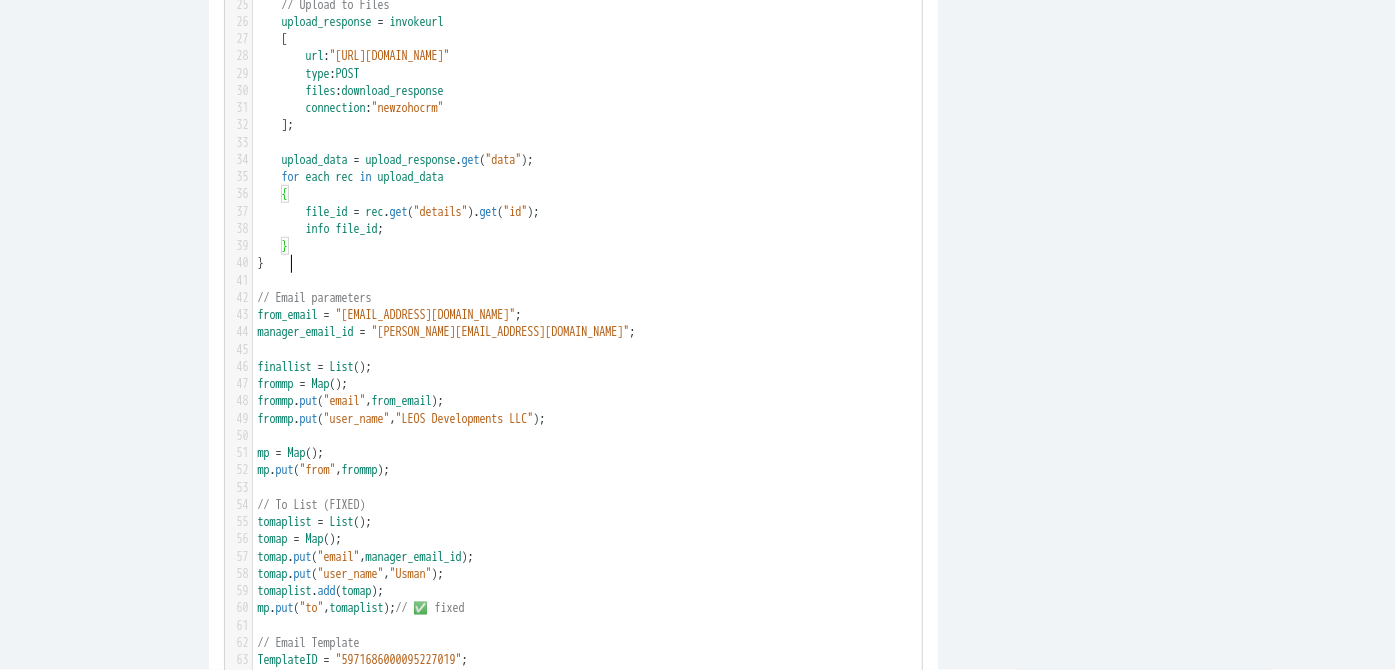 type on "upload_data = upload_response.get("data");
for each rec in upload_data
{
file_id = rec.get("details").get("id");
info file_id;
}" 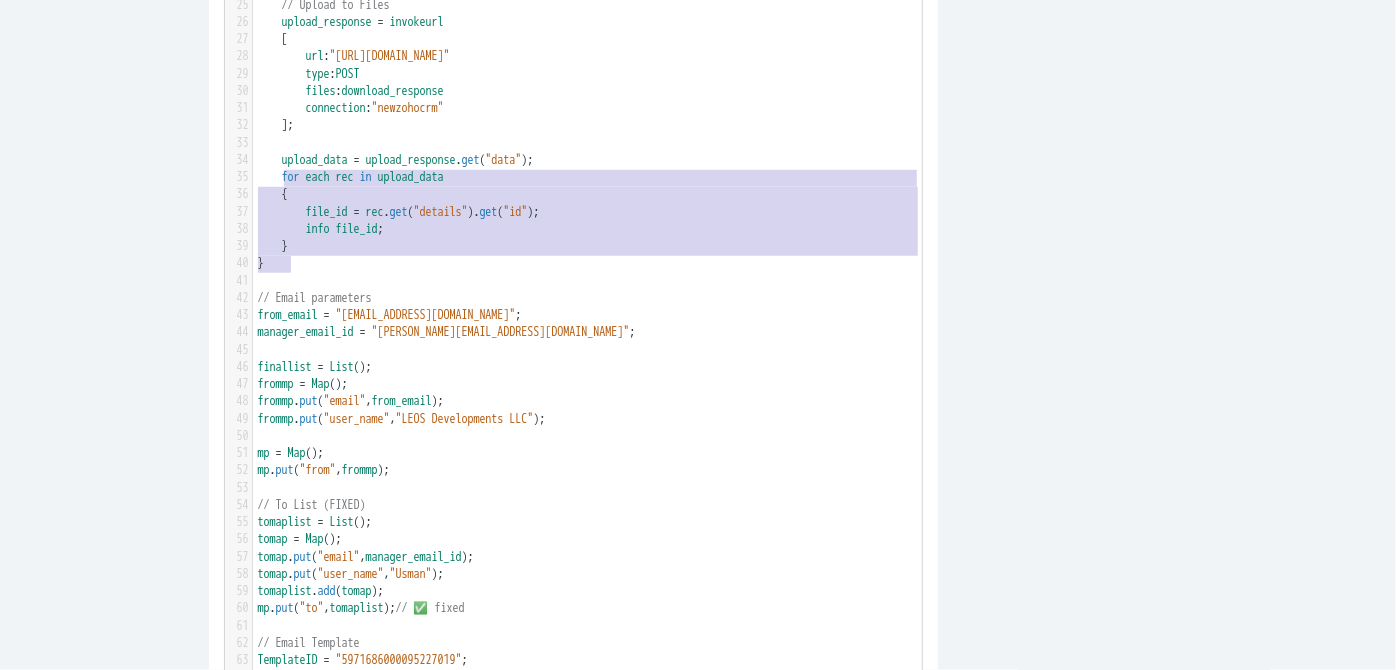 drag, startPoint x: 284, startPoint y: 262, endPoint x: 274, endPoint y: 182, distance: 80.622574 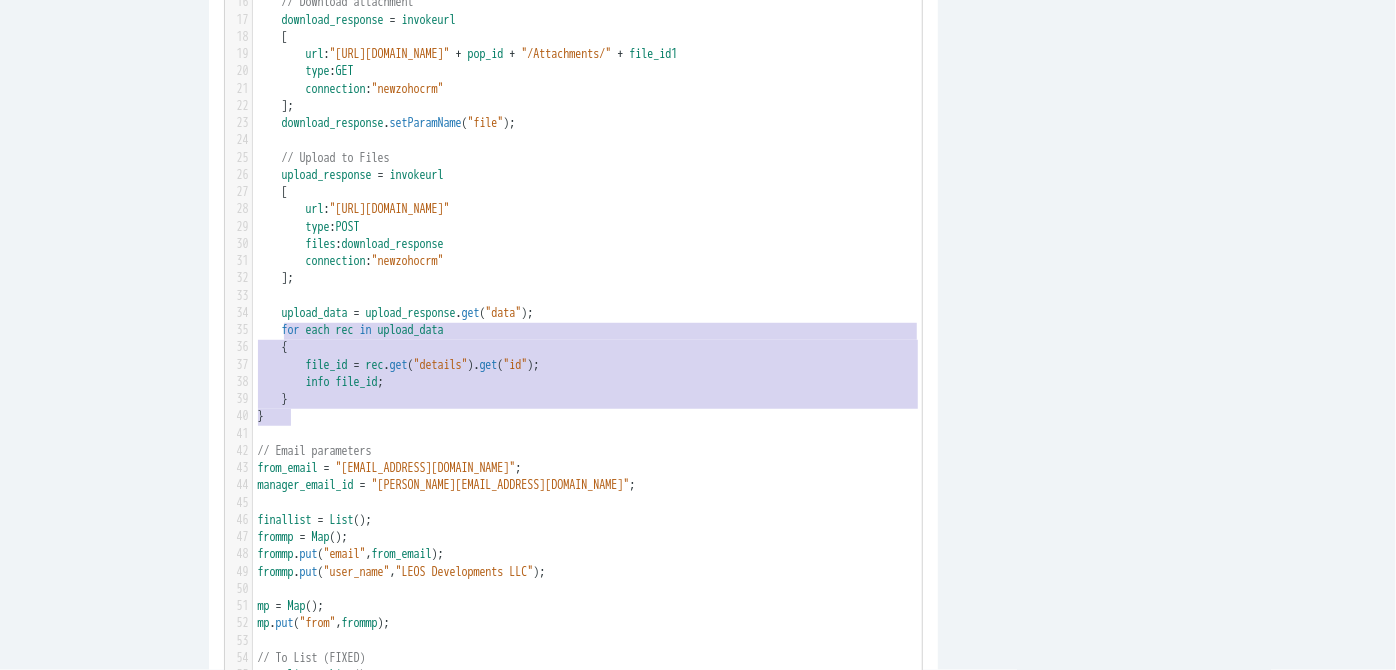 scroll, scrollTop: 454, scrollLeft: 0, axis: vertical 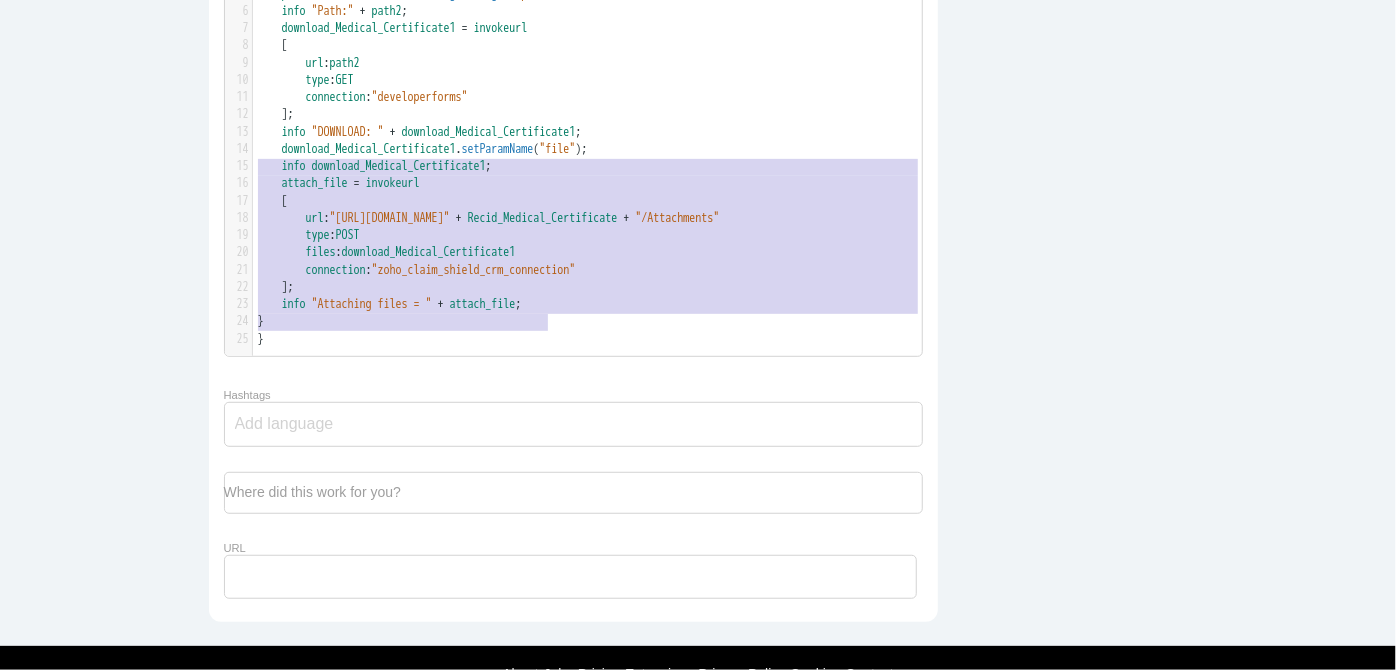 type on "attach_file = invokeurl
[
url :"[URL][DOMAIN_NAME]" + Recid_Medical_Certificate + "/Attachments"
type :POST
files:download_Medical_Certificate1
connection:"zoho_claim_shield_crm_connection"
];
info "Attaching files = " + attach_file;" 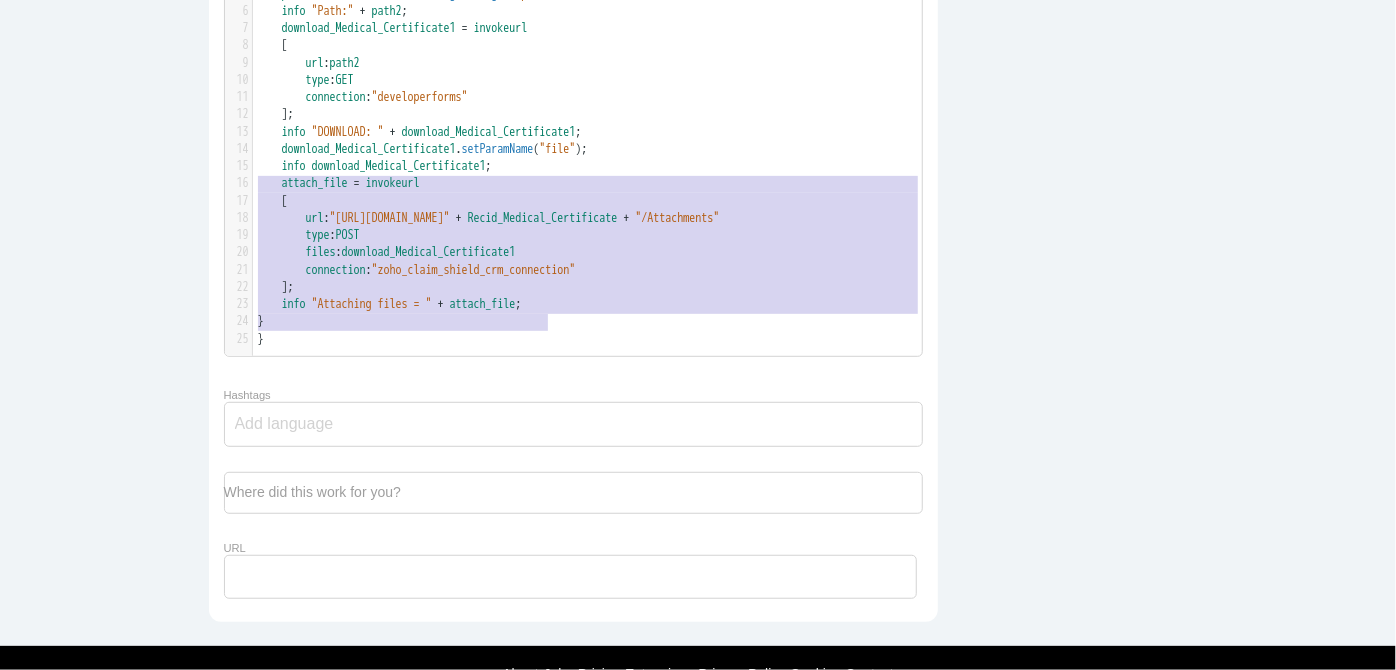 drag, startPoint x: 560, startPoint y: 327, endPoint x: 262, endPoint y: 189, distance: 328.4022 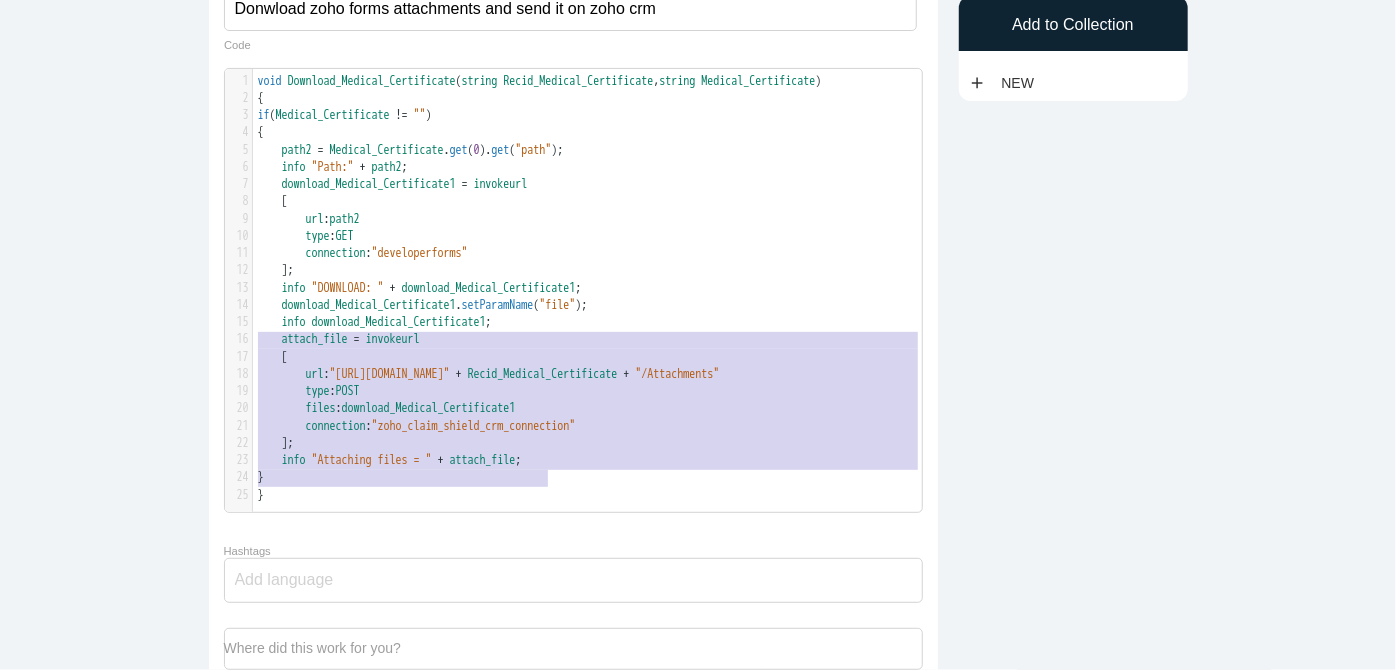 scroll, scrollTop: 211, scrollLeft: 0, axis: vertical 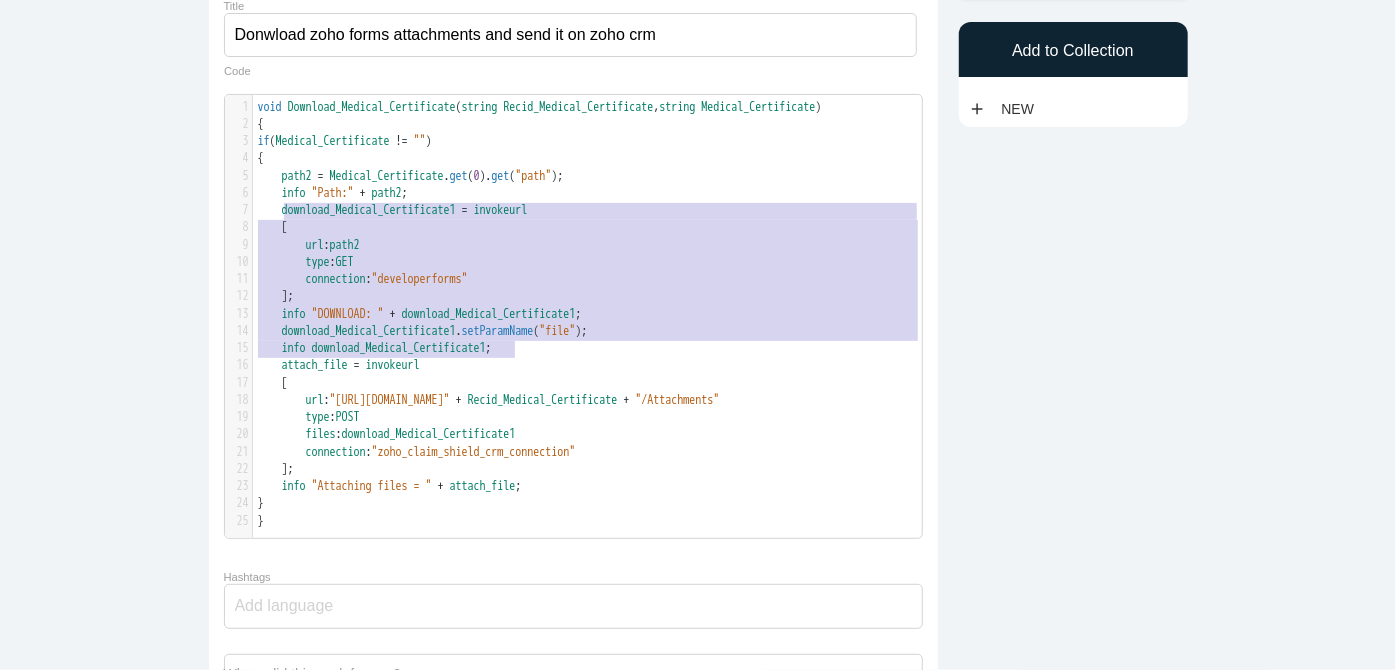 type on "download_Medical_Certificate1 = invokeurl
[
url :path2
type :GET
connection:"developerforms"
];
info "DOWNLOAD: " + download_Medical_Certificate1;
download_Medical_Certificate1.setParamName("file");
info download_Medical_Certificate1;" 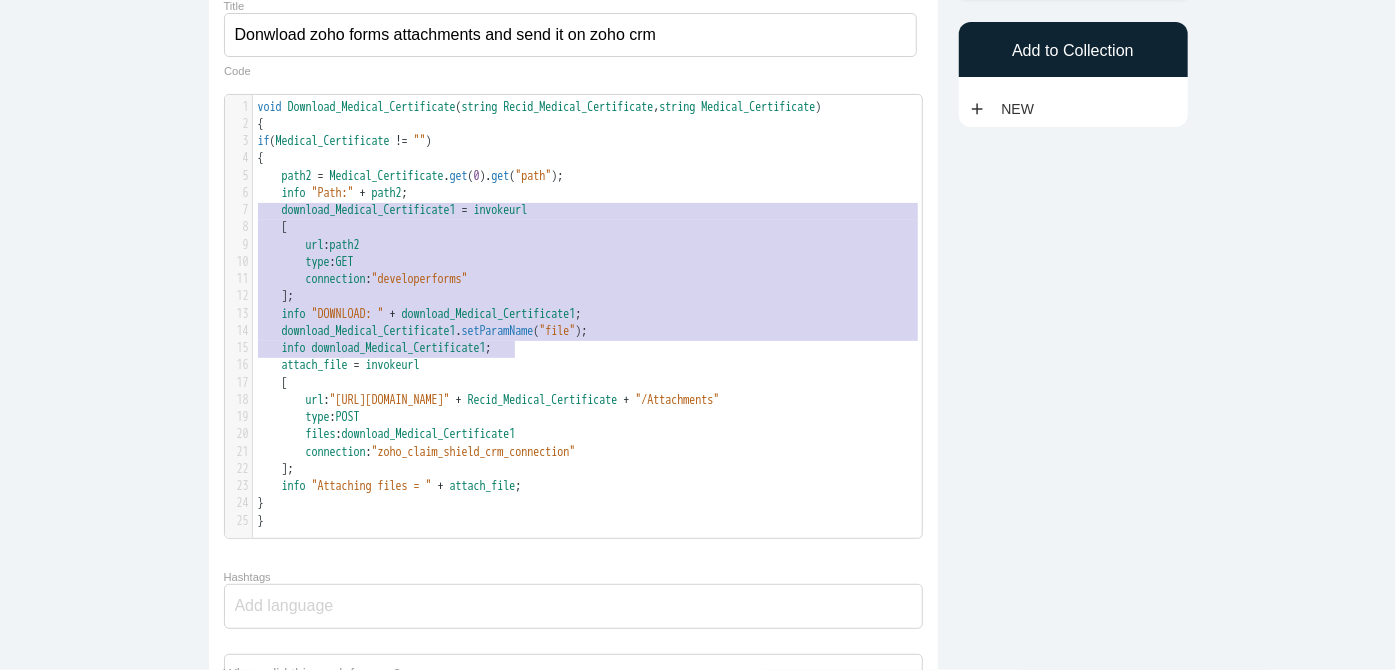 drag, startPoint x: 522, startPoint y: 347, endPoint x: 261, endPoint y: 215, distance: 292.48077 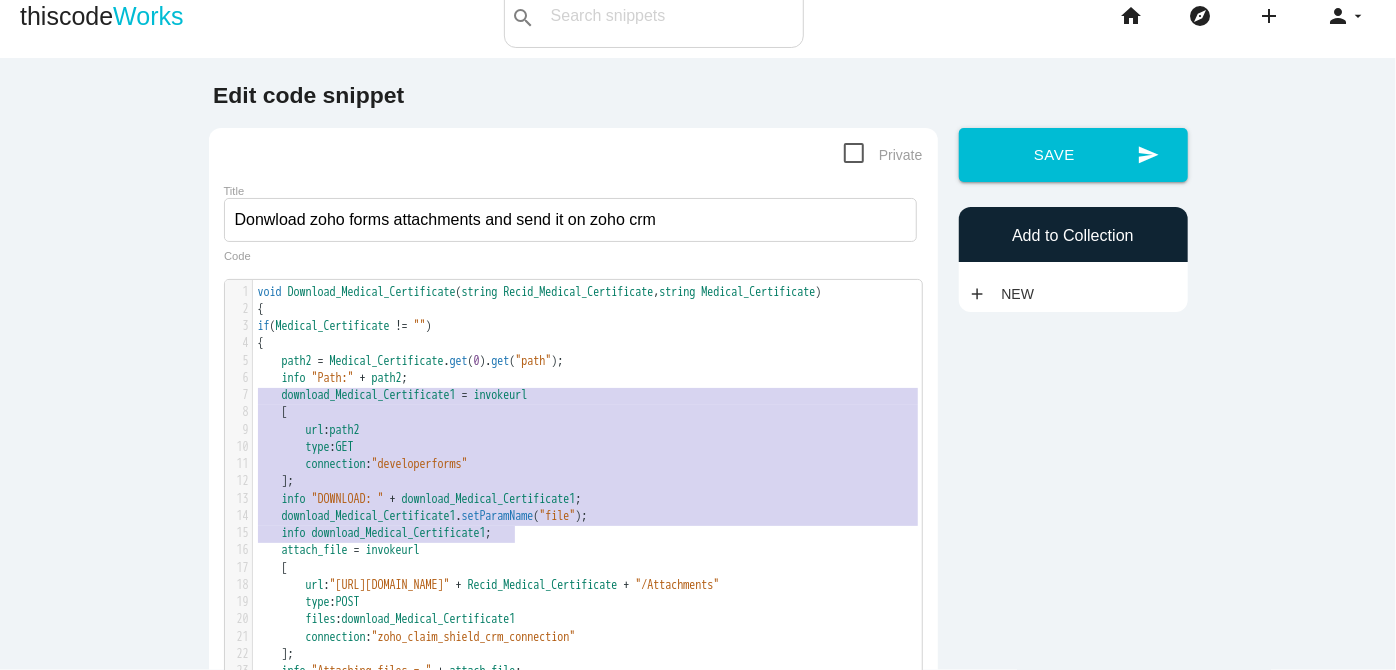 scroll, scrollTop: 0, scrollLeft: 0, axis: both 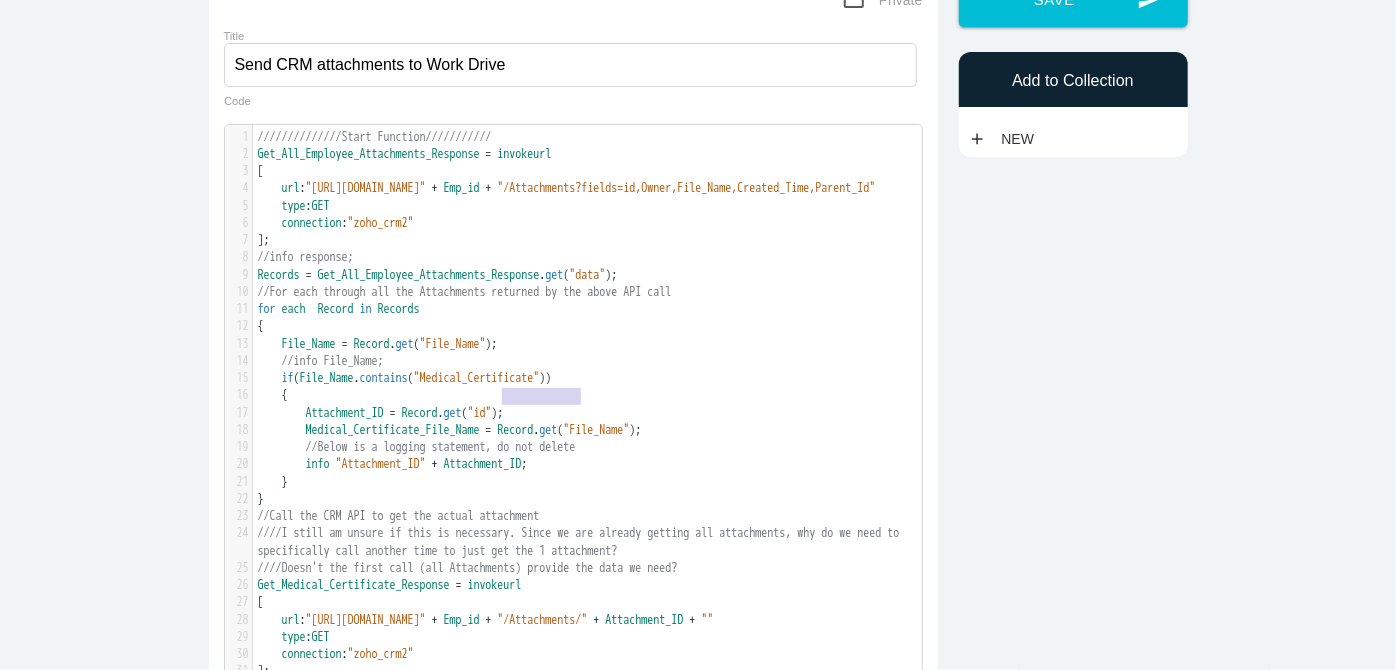 type on "dical_Certificate"))" 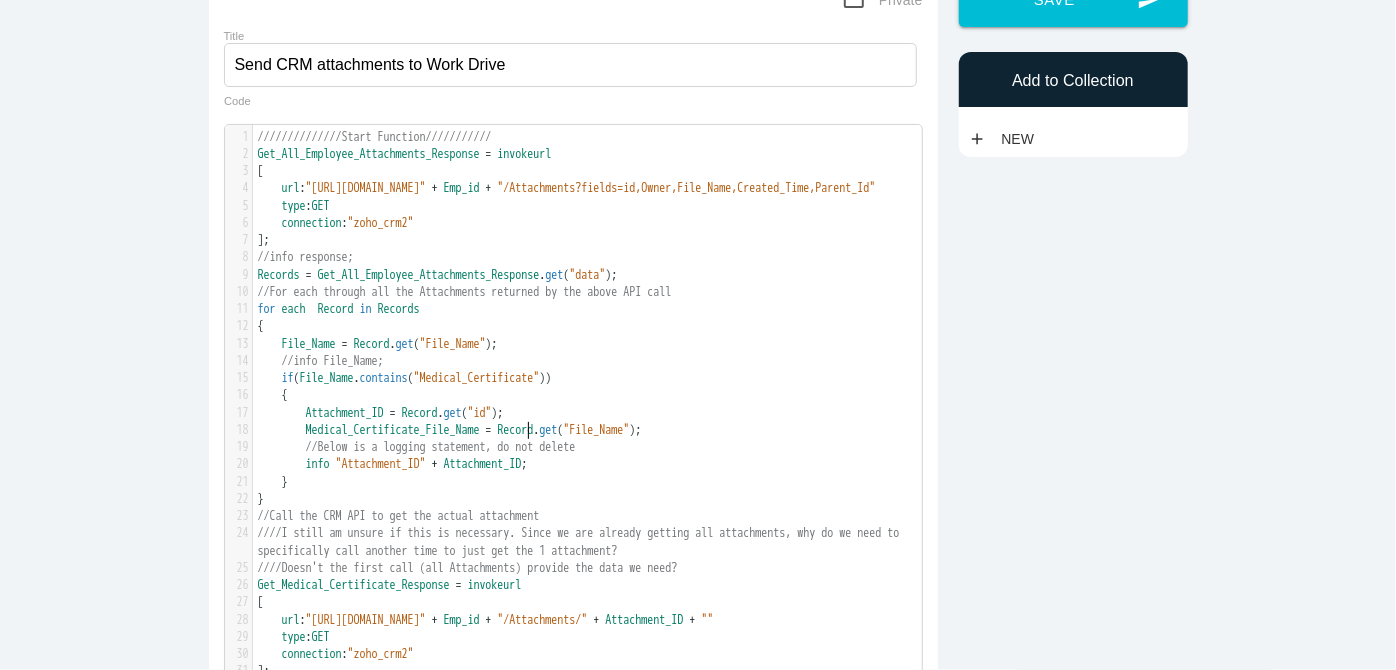 type on "rd.get("id");" 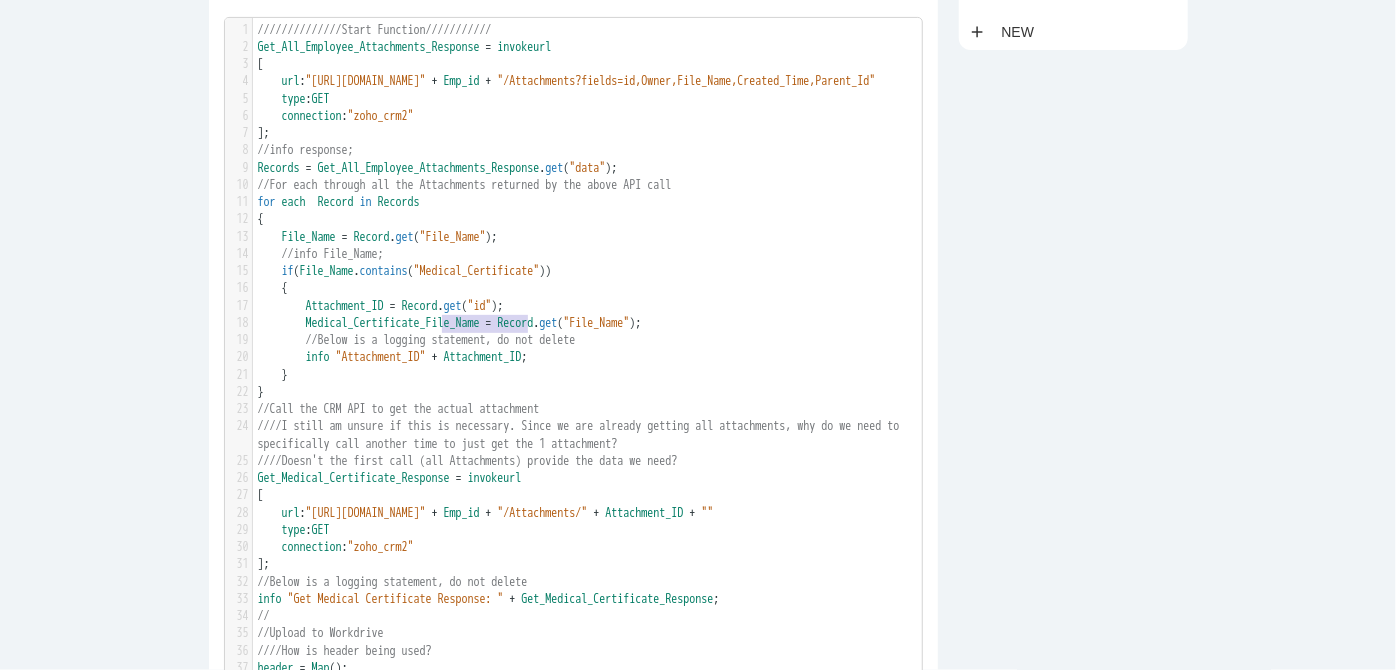 scroll, scrollTop: 363, scrollLeft: 0, axis: vertical 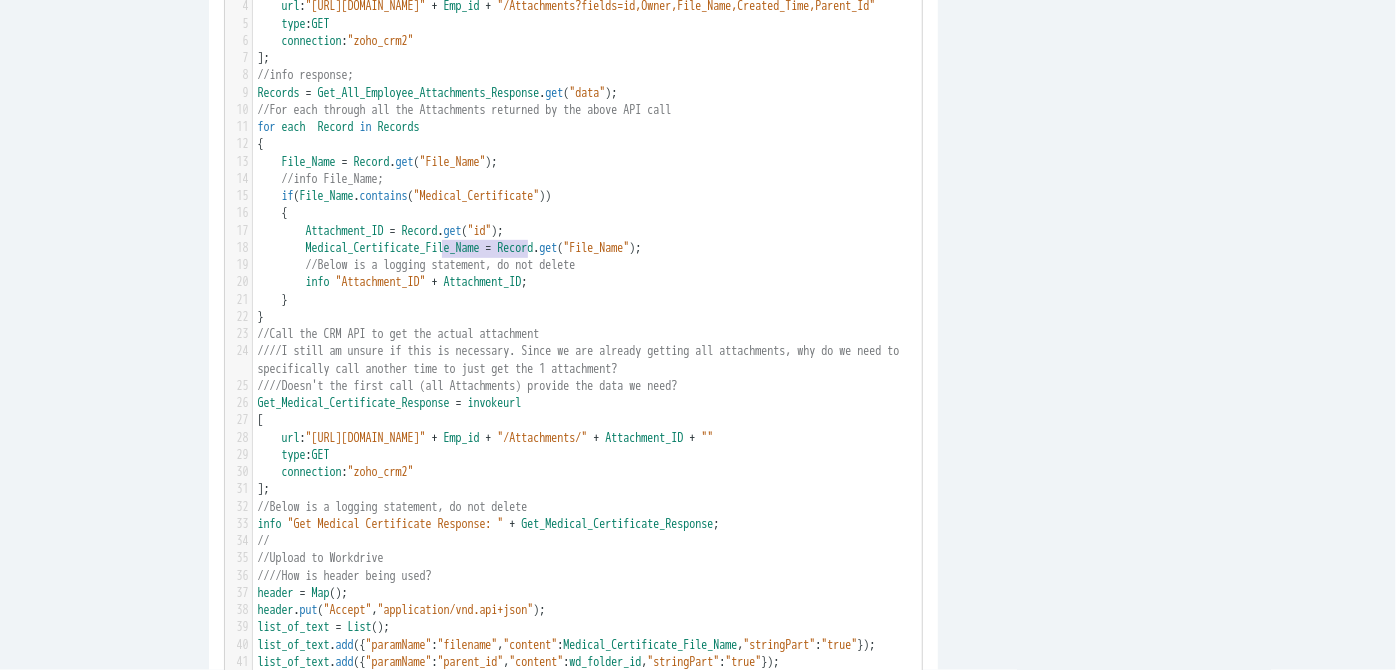 click on ""/Attachments/"" at bounding box center [543, 438] 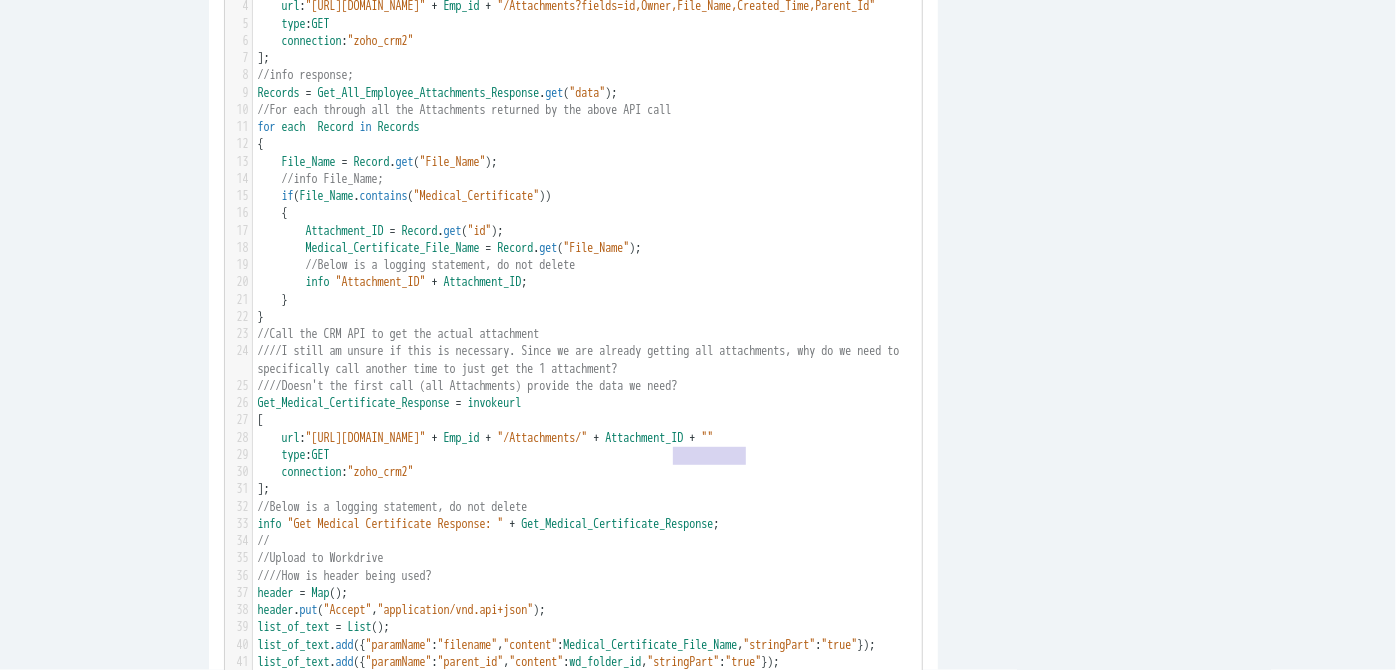 click on ""/Attachments/"" at bounding box center (543, 438) 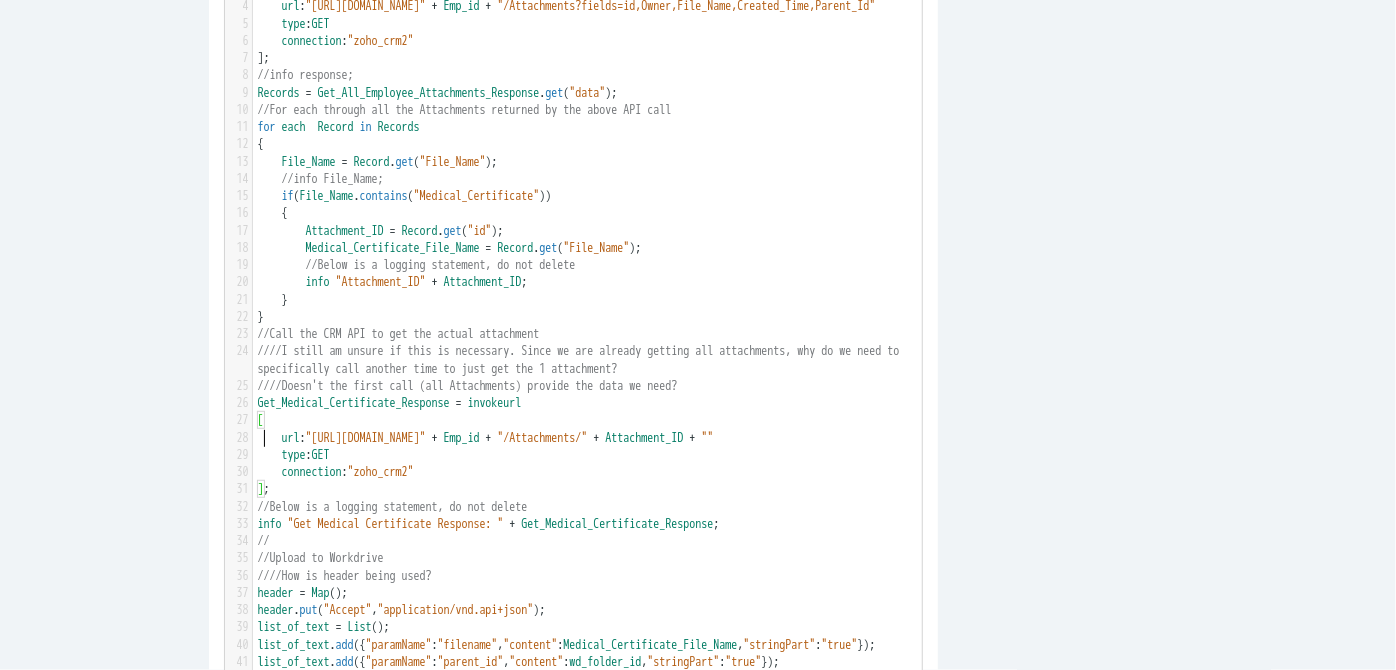 click on "url  : "[URL][DOMAIN_NAME]"   +   Emp_id   +   "/Attachments/"   +   Attachment_ID   +   """ at bounding box center [594, 438] 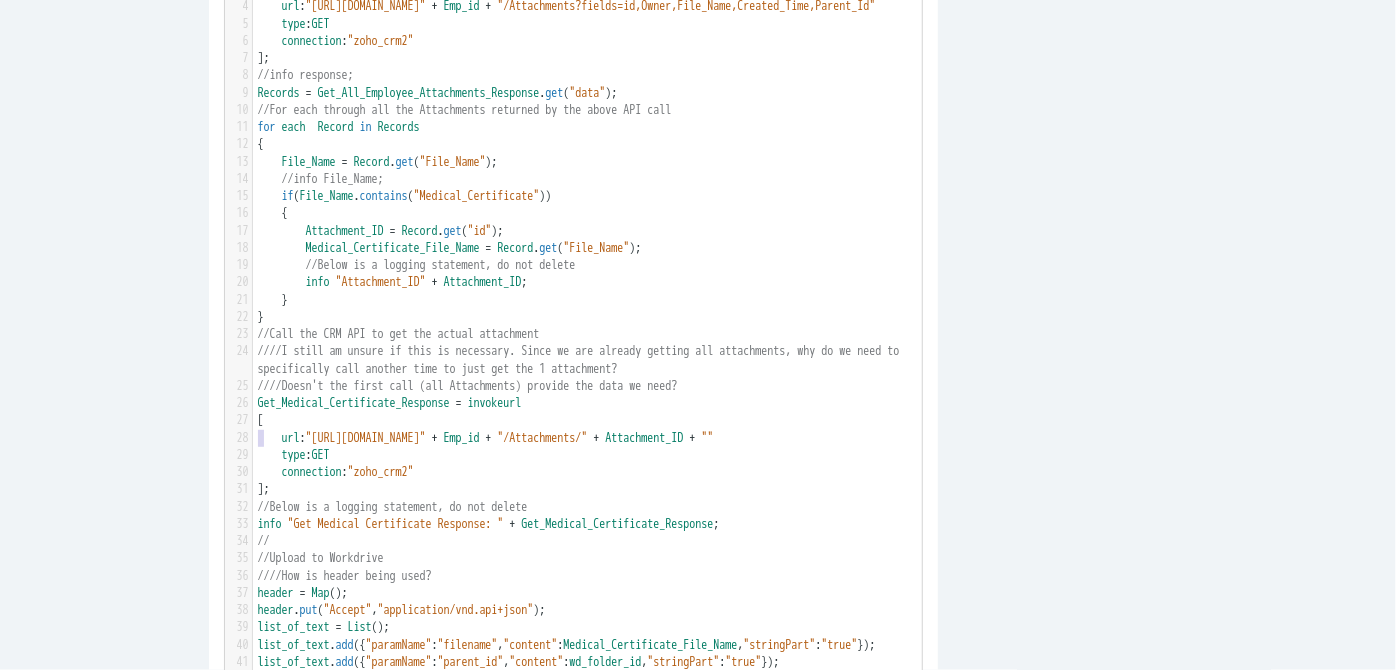 click on "type  : GET" at bounding box center [594, 455] 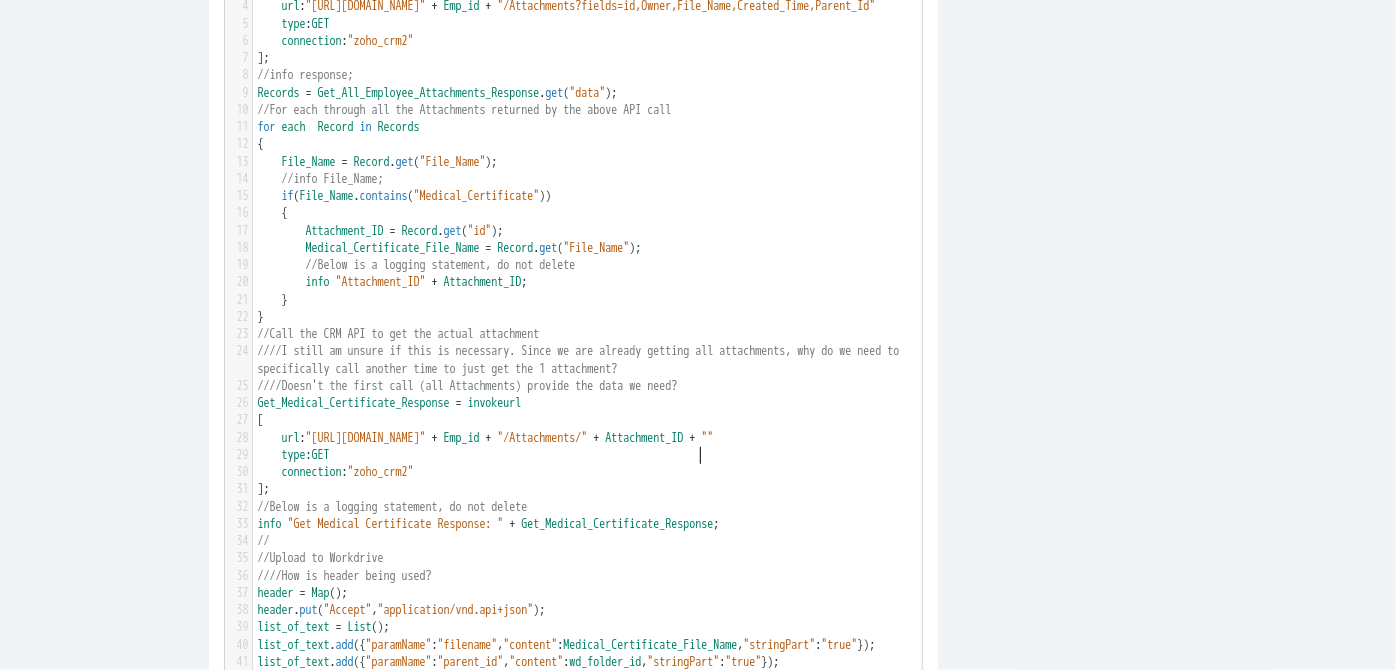 click on ""/Attachments/"" at bounding box center (543, 438) 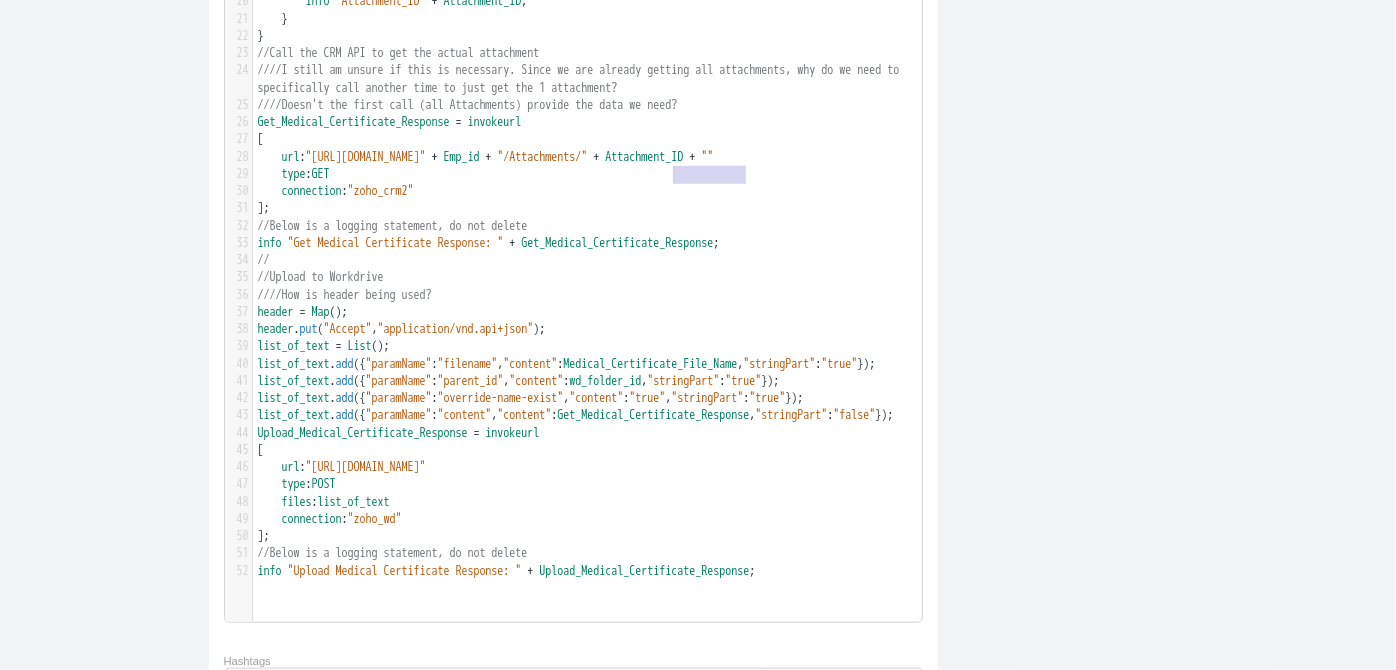 scroll, scrollTop: 727, scrollLeft: 0, axis: vertical 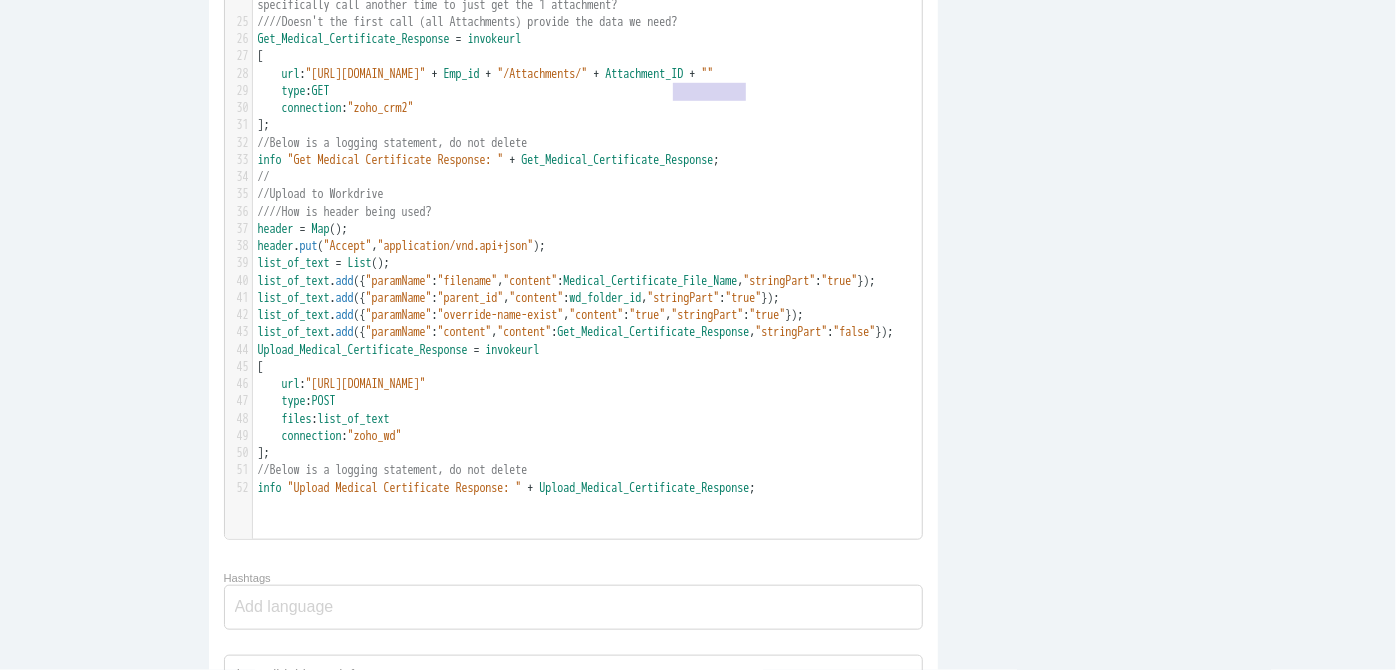 click on ""[URL][DOMAIN_NAME]"" at bounding box center (366, 384) 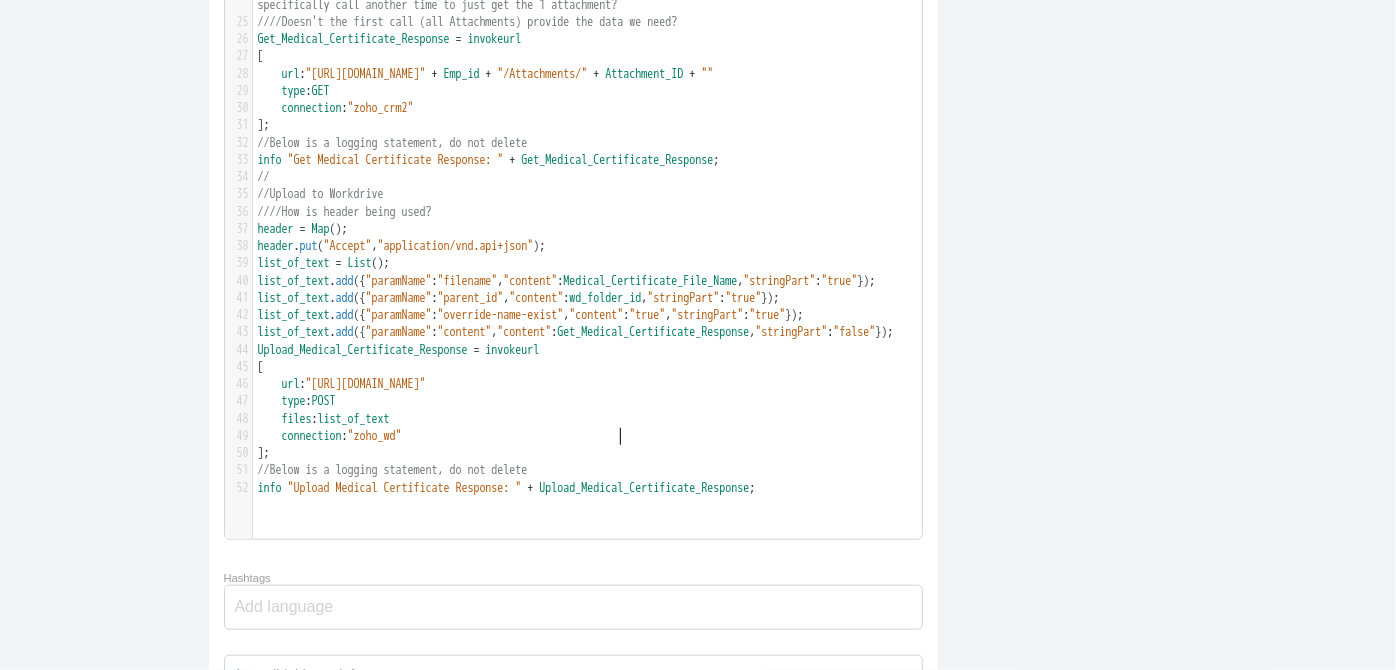 type on "upload" 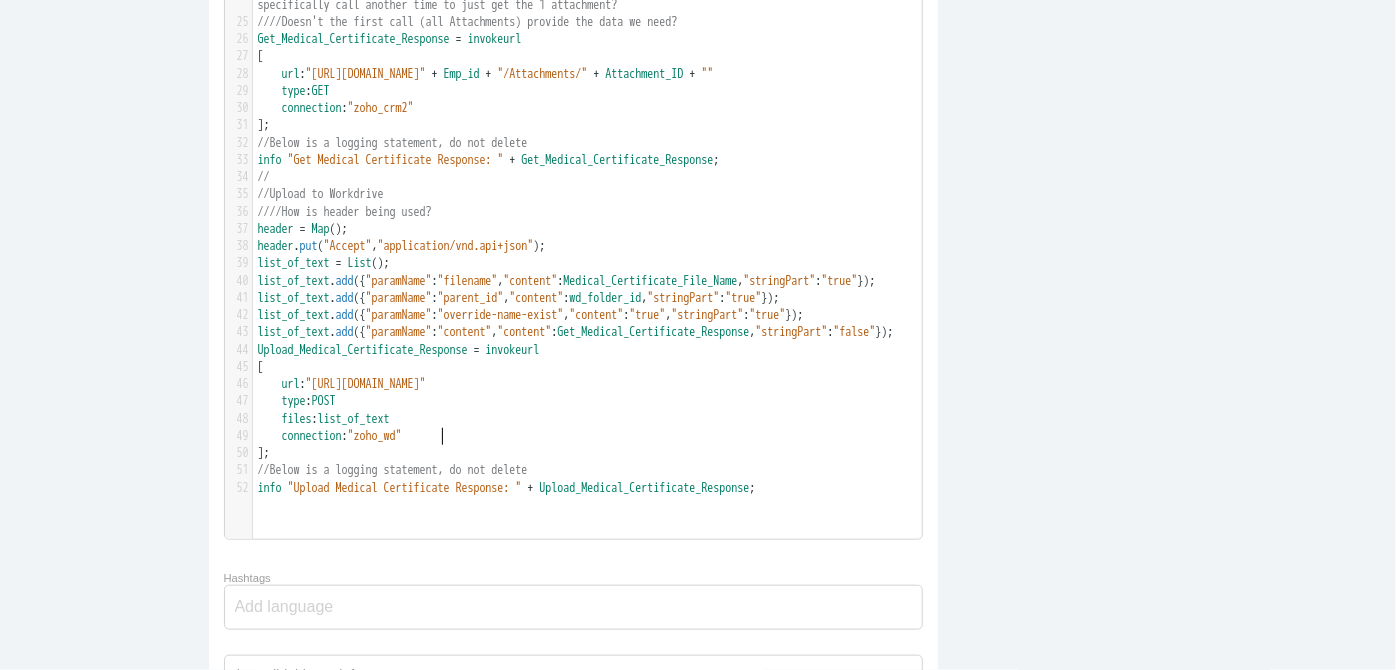 click on ""[URL][DOMAIN_NAME]"" at bounding box center (366, 384) 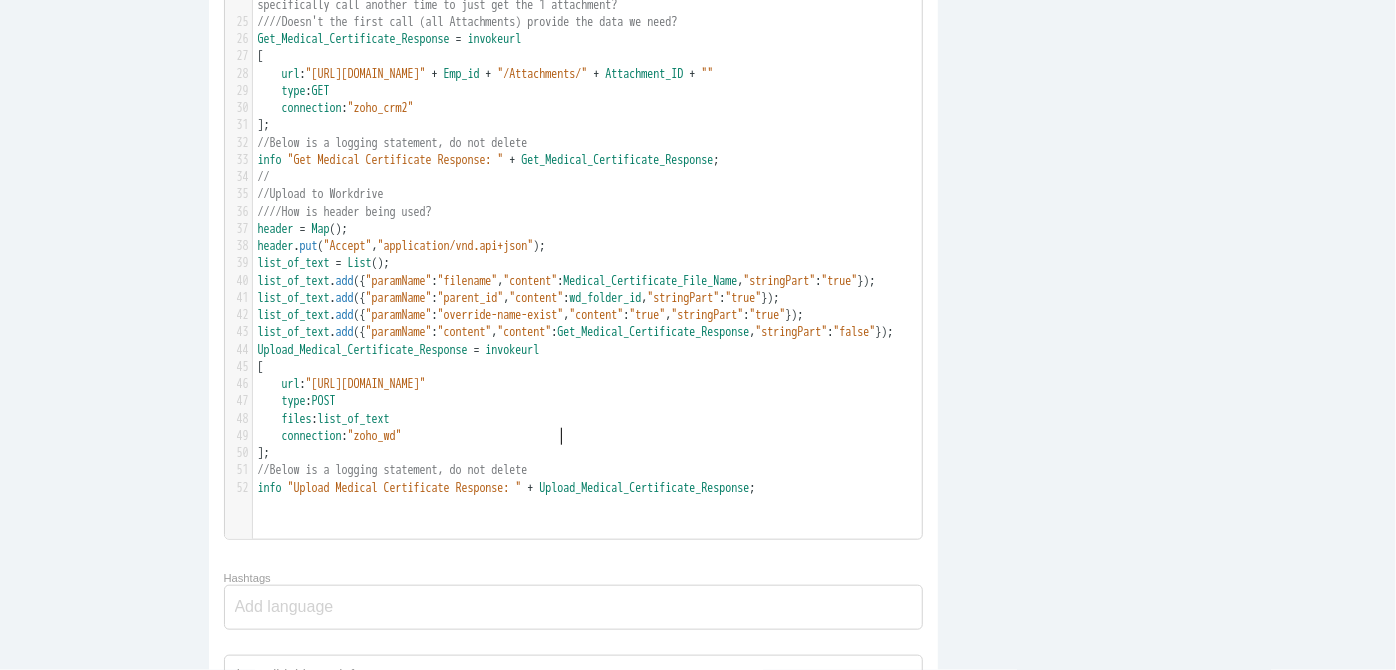 click on ""[URL][DOMAIN_NAME]"" at bounding box center [366, 384] 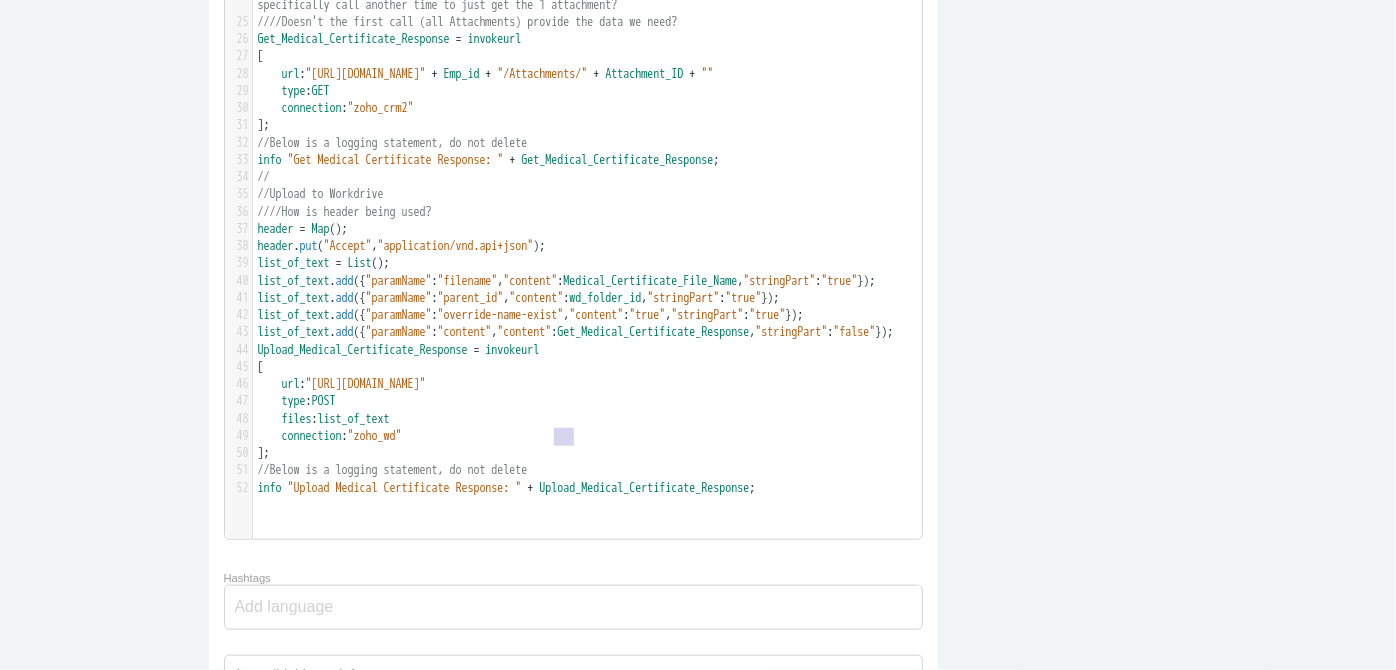 click on "list_of_text" at bounding box center [354, 419] 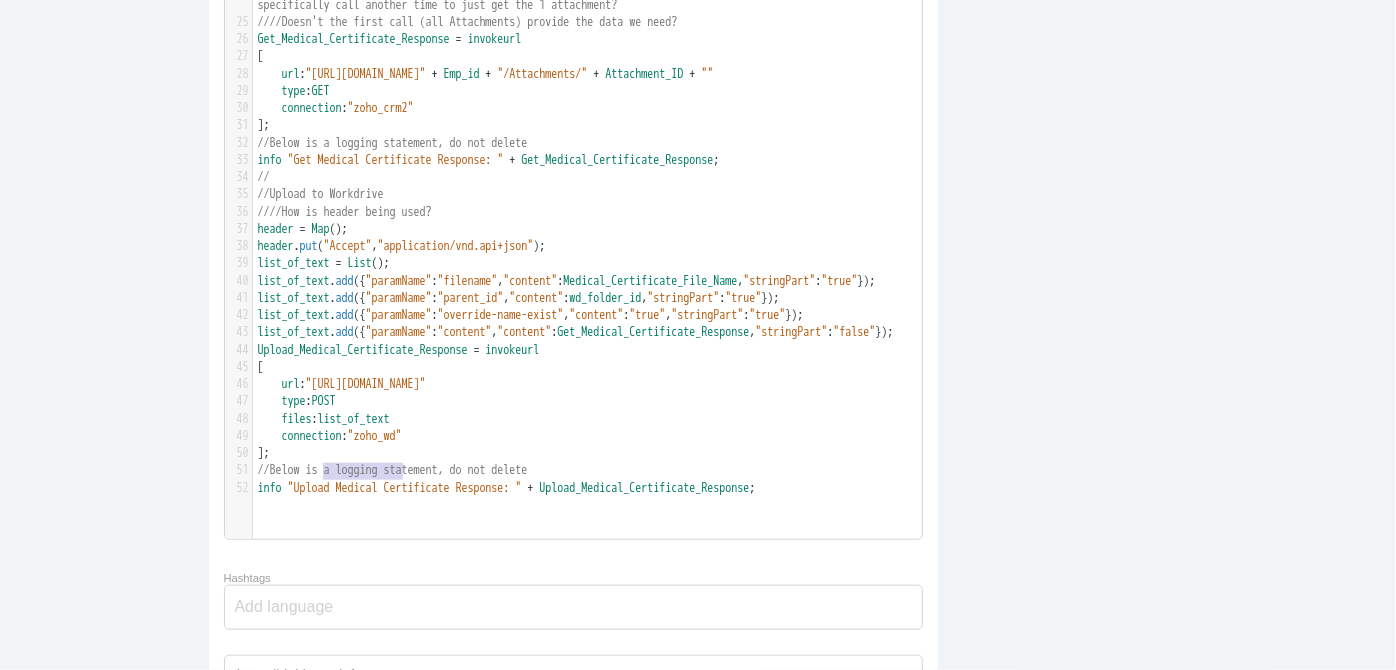 click on "list_of_text" at bounding box center [354, 419] 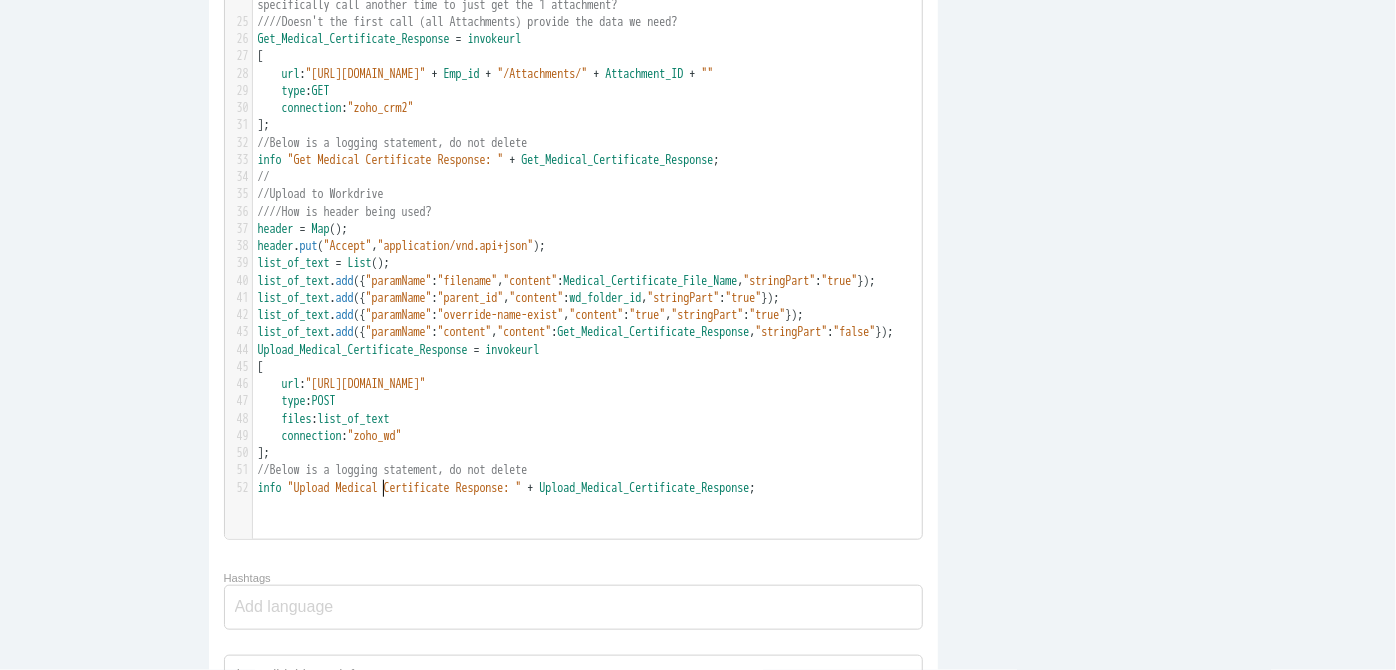 type on "zoho_wd" 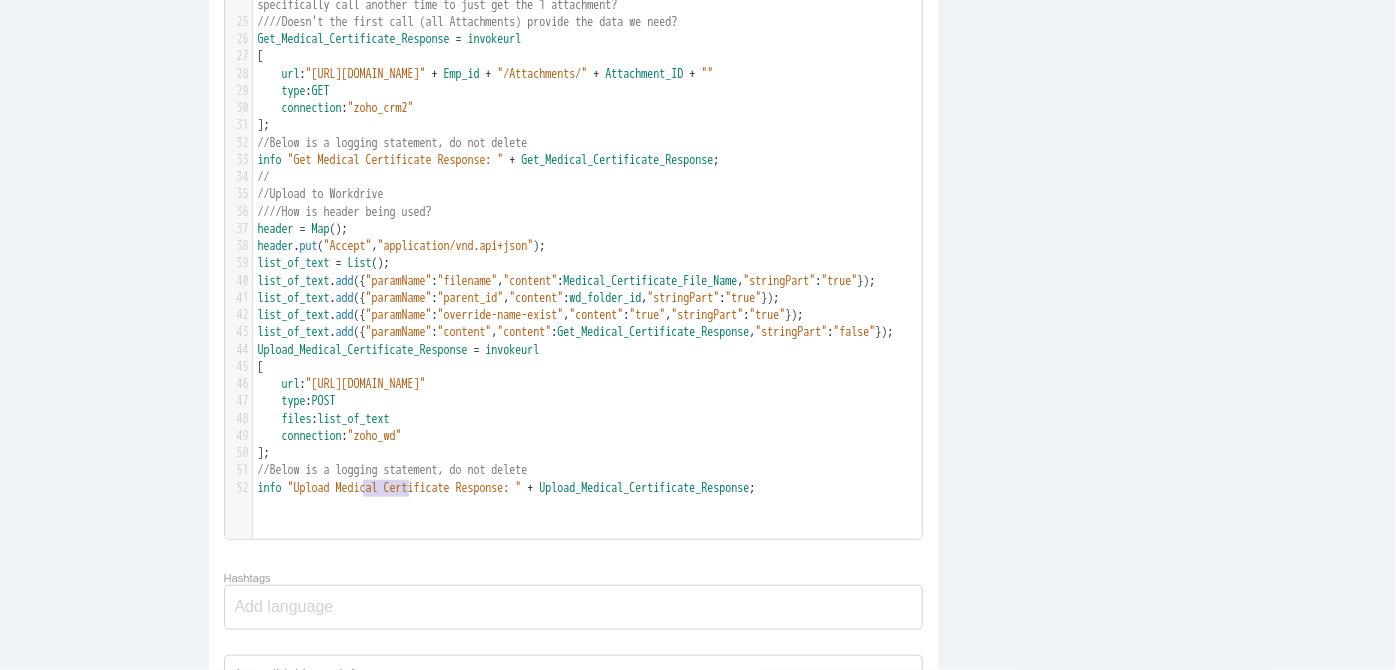 click on ""[URL][DOMAIN_NAME]"" at bounding box center [366, 384] 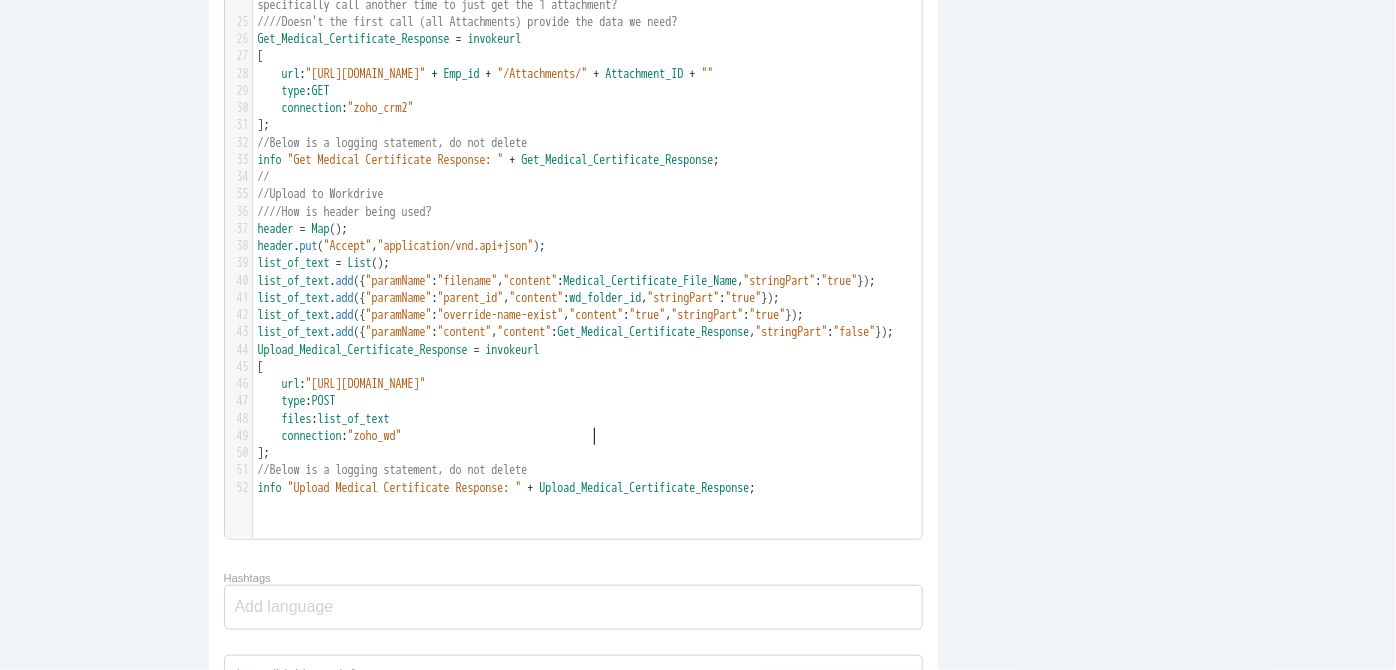 type on "/" 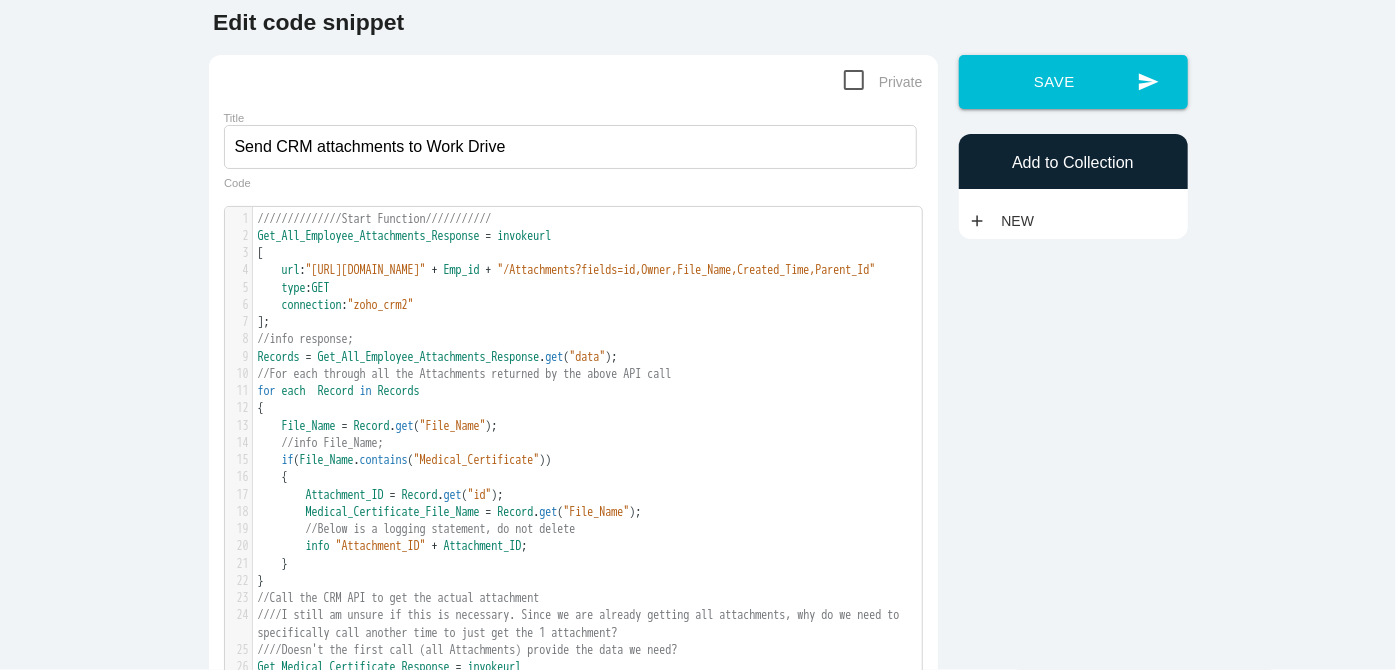 scroll, scrollTop: 0, scrollLeft: 0, axis: both 